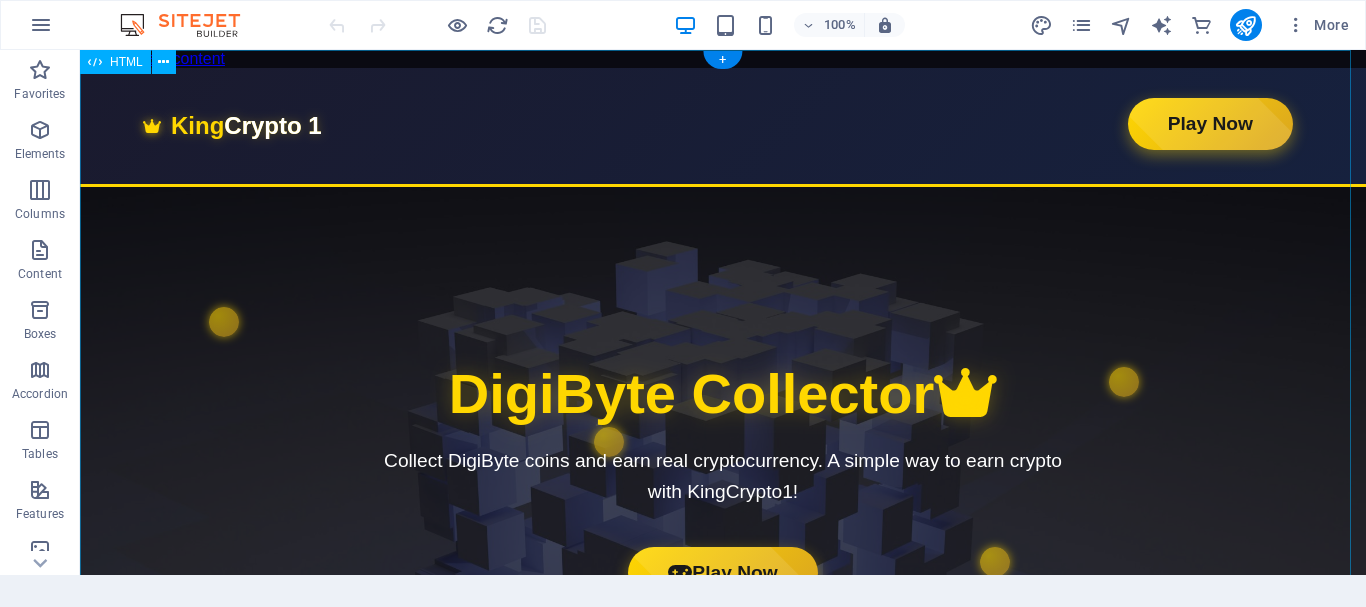 scroll, scrollTop: 0, scrollLeft: 0, axis: both 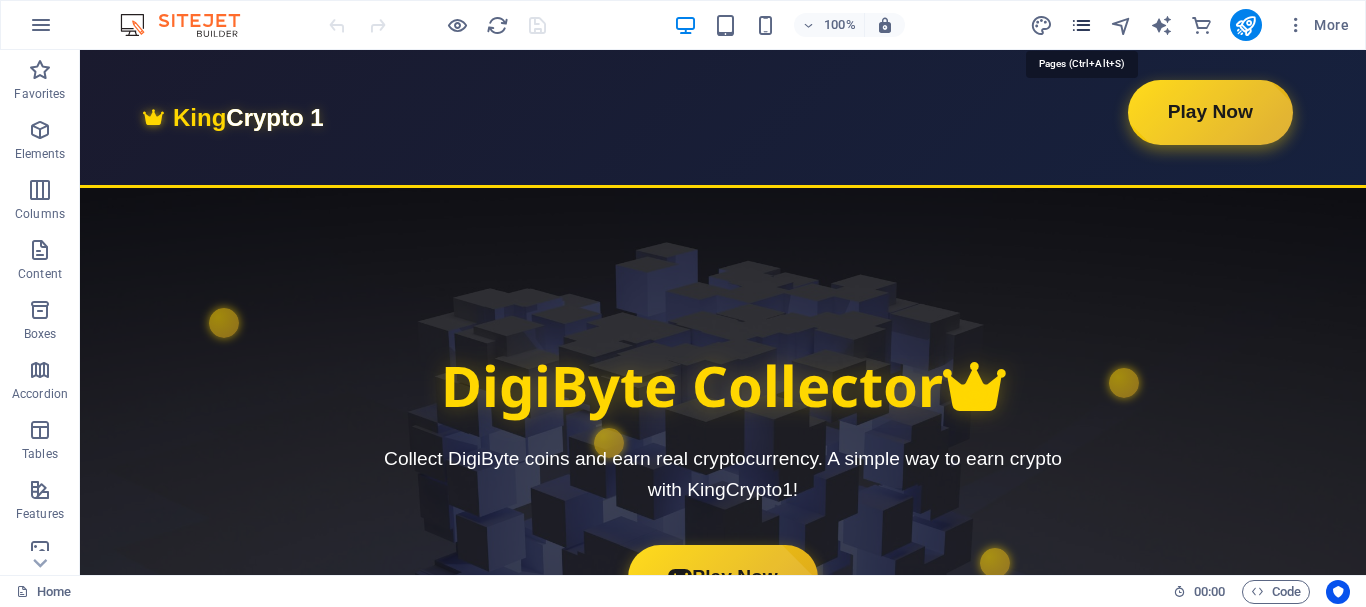 click at bounding box center (1081, 25) 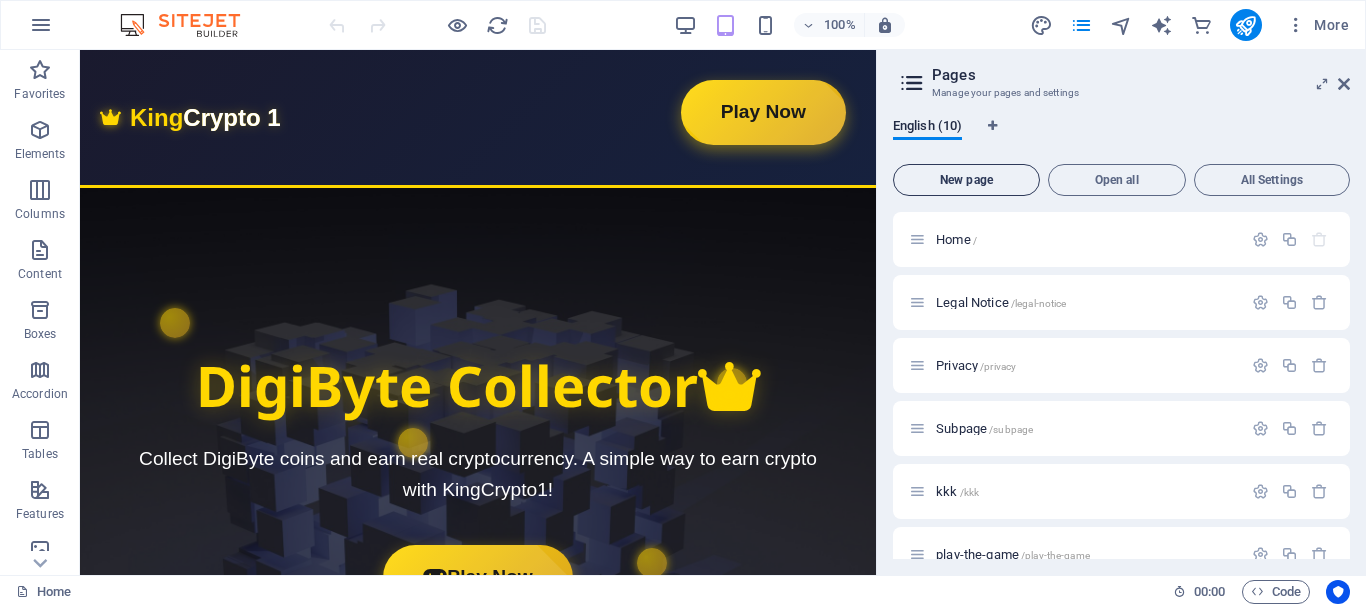 click on "New page" at bounding box center [966, 180] 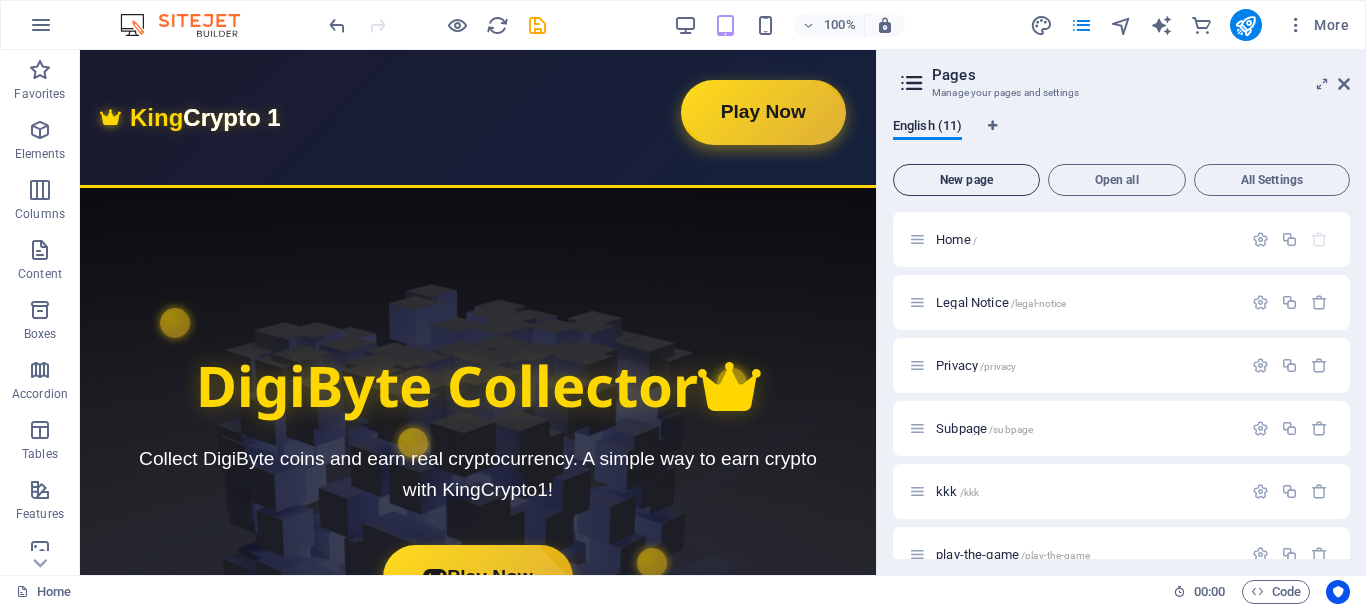 scroll, scrollTop: 560, scrollLeft: 0, axis: vertical 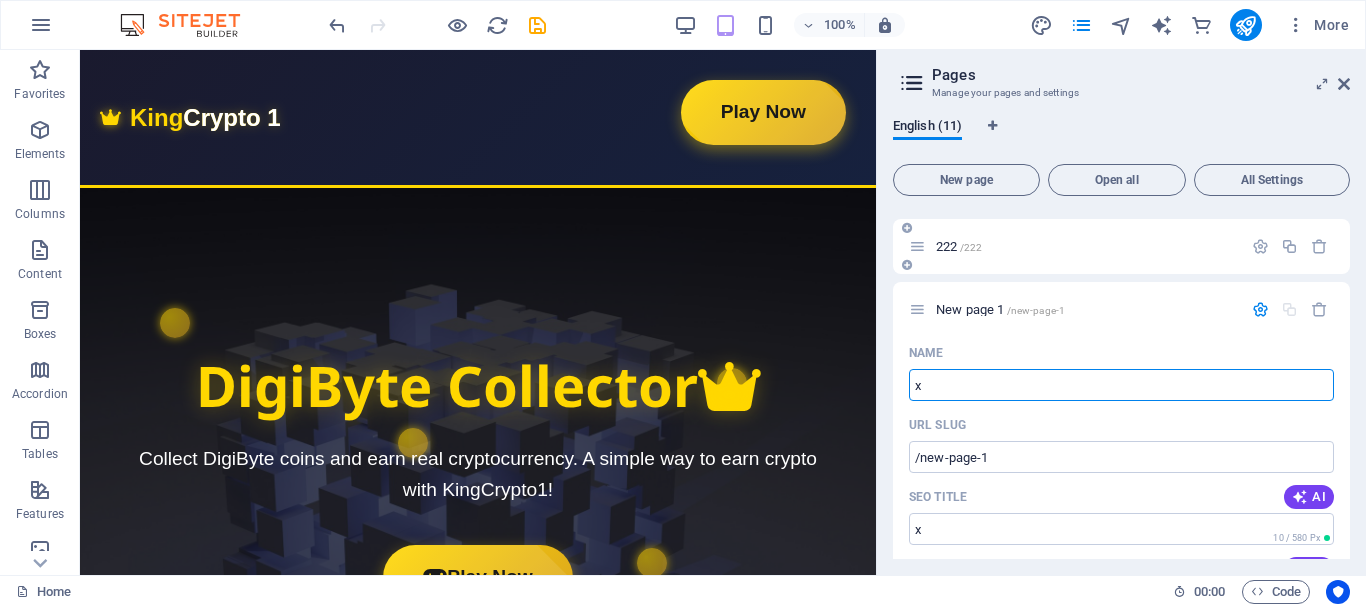 type on "xo" 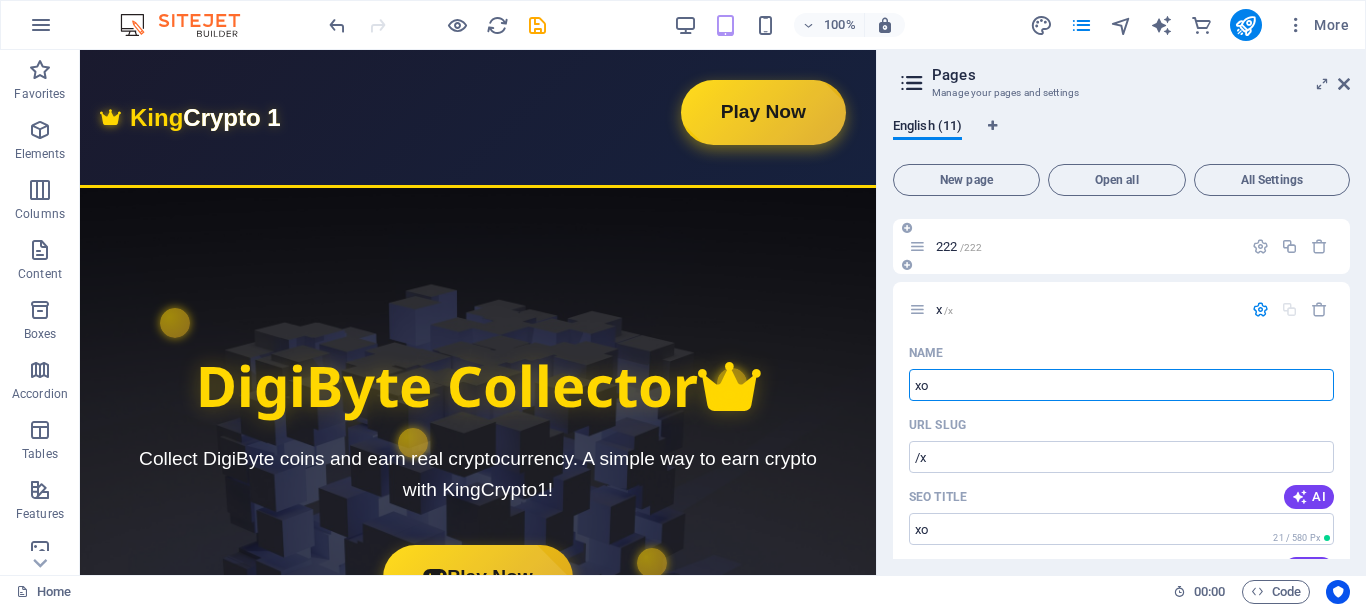 type on "/x" 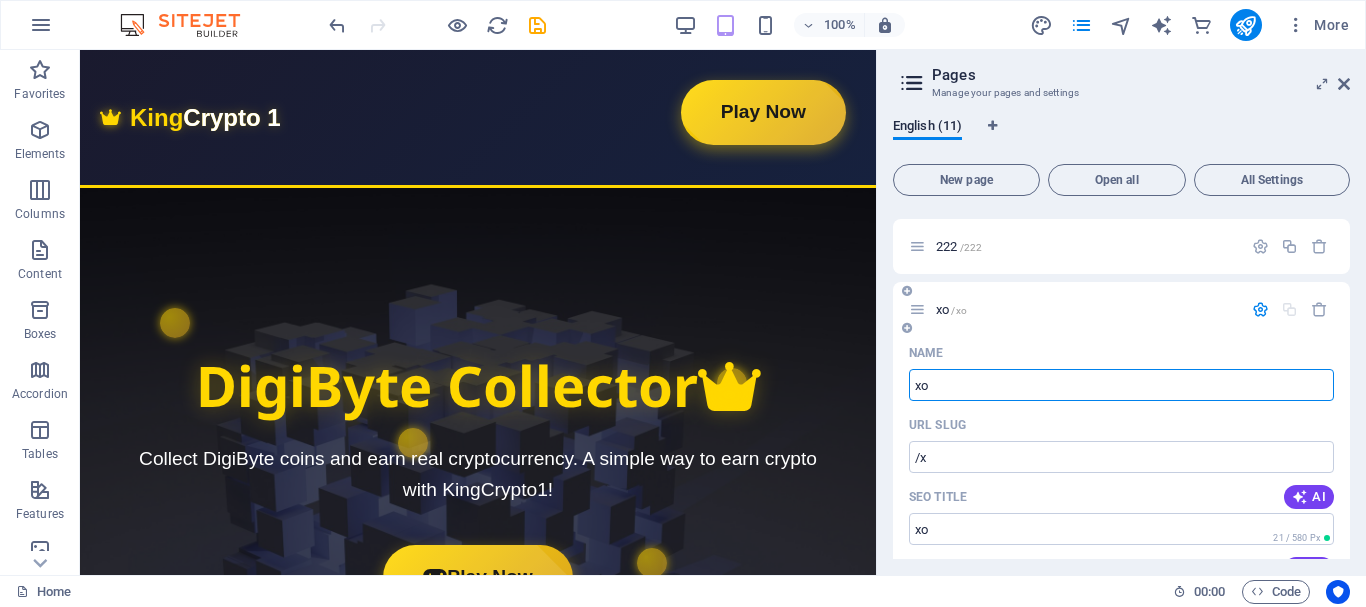 type on "xo" 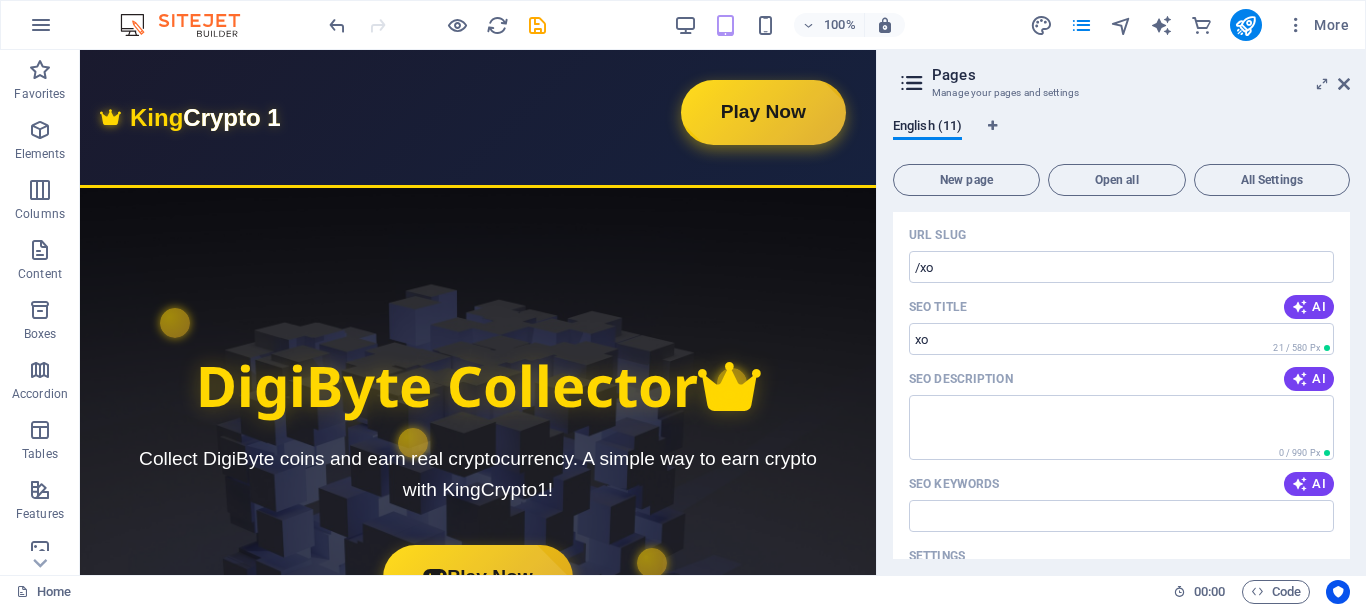 scroll, scrollTop: 754, scrollLeft: 0, axis: vertical 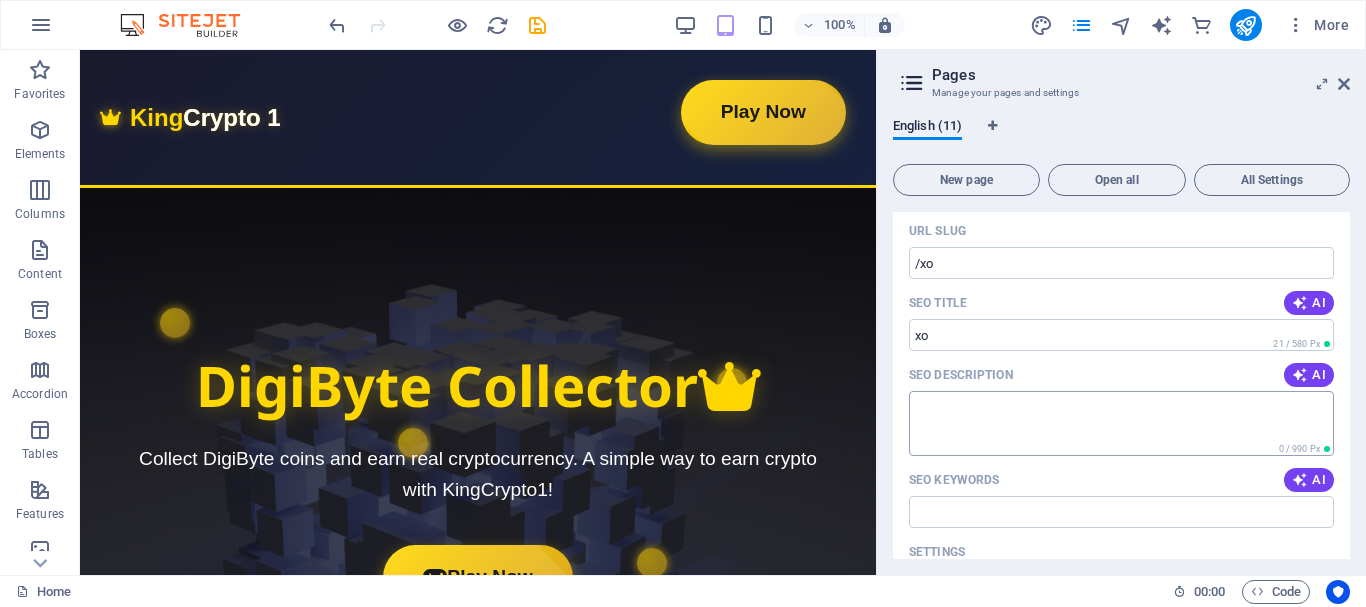 type on "xo" 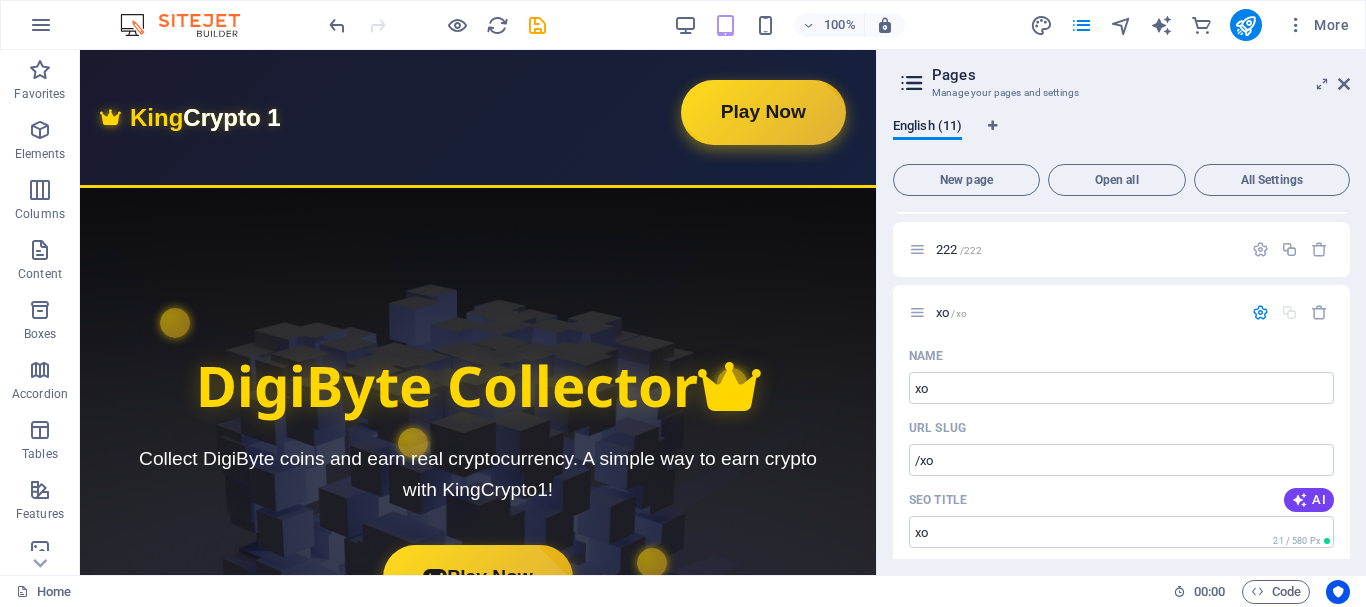 scroll, scrollTop: 550, scrollLeft: 0, axis: vertical 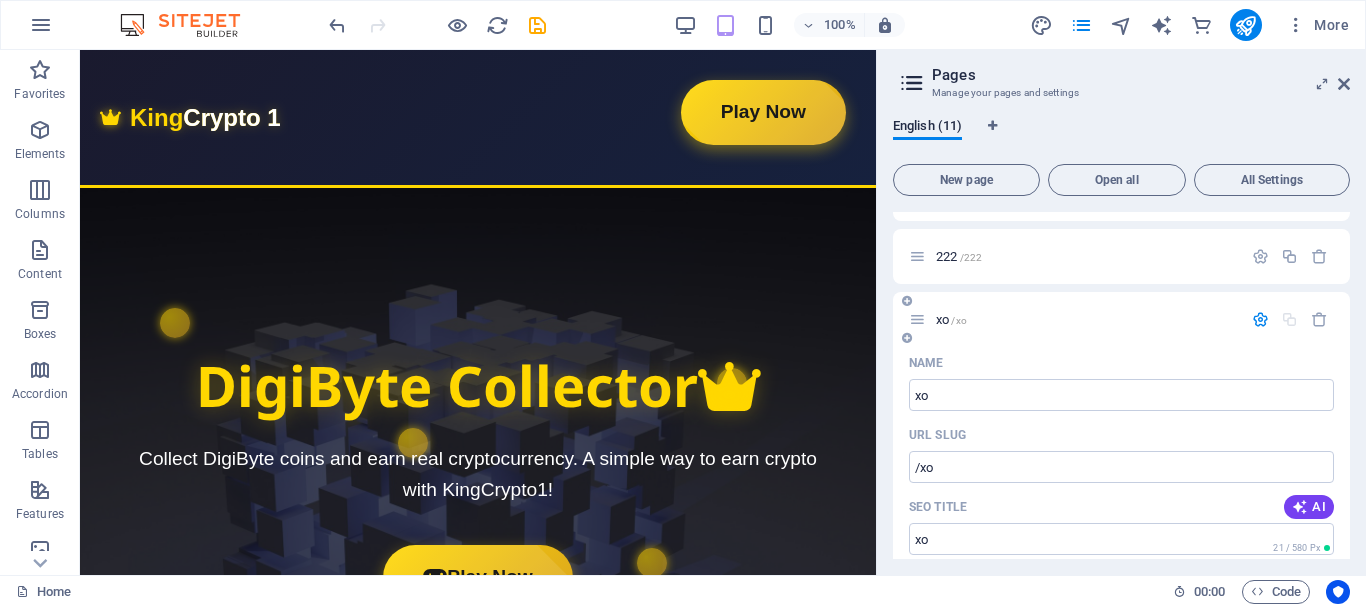 click on "xo /xo" at bounding box center (1086, 319) 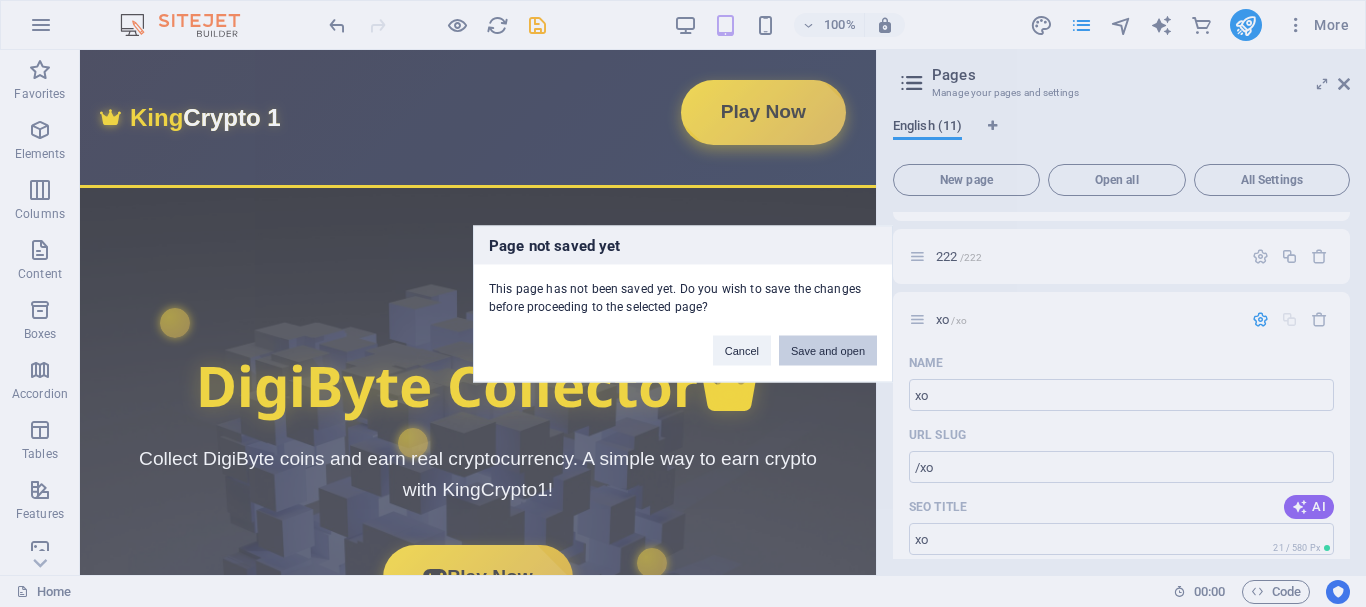 click on "Save and open" at bounding box center [828, 350] 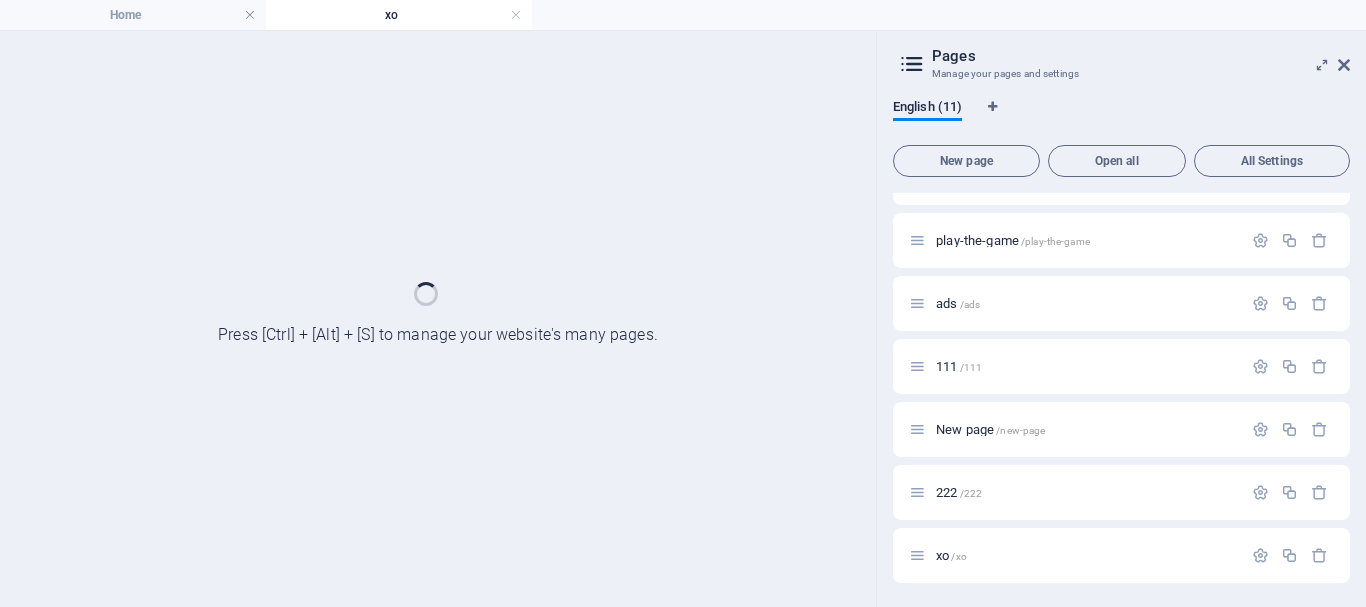 scroll, scrollTop: 295, scrollLeft: 0, axis: vertical 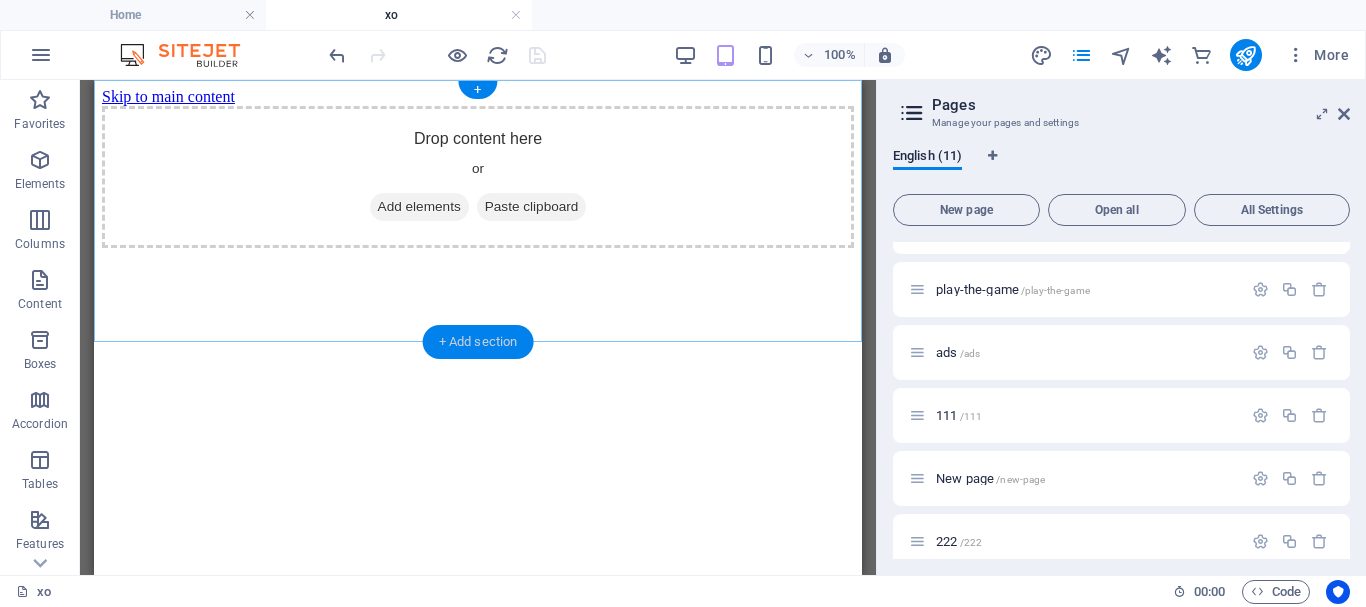 click on "+ Add section" at bounding box center [478, 342] 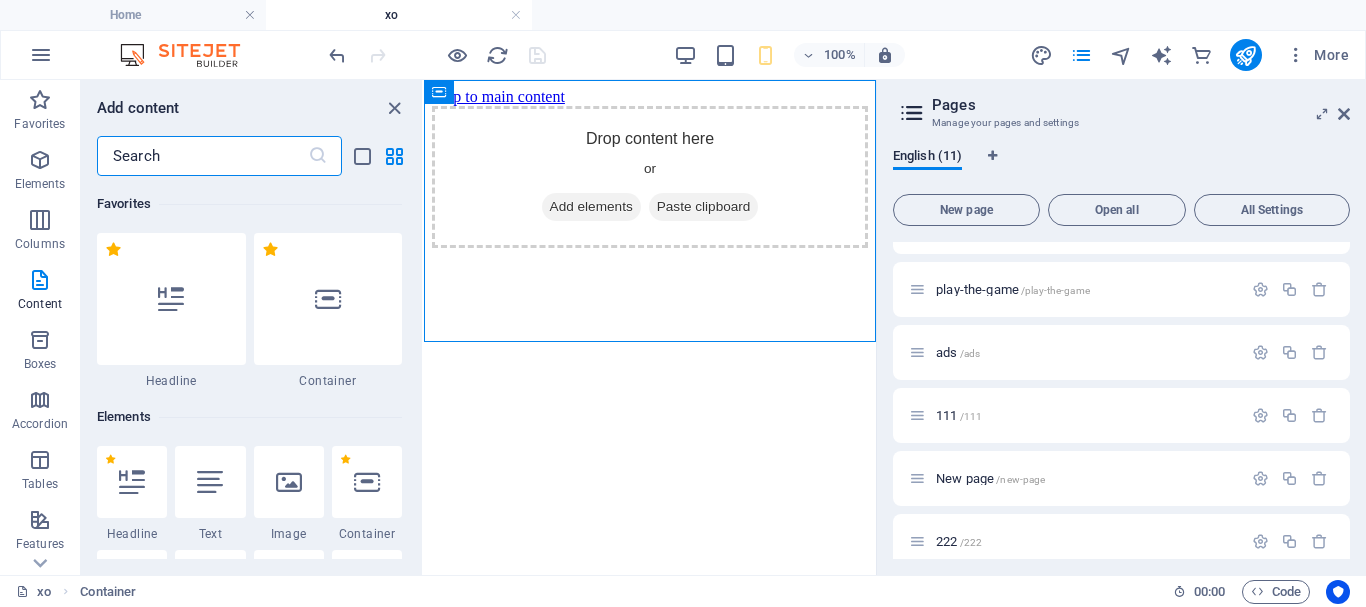 scroll, scrollTop: 3499, scrollLeft: 0, axis: vertical 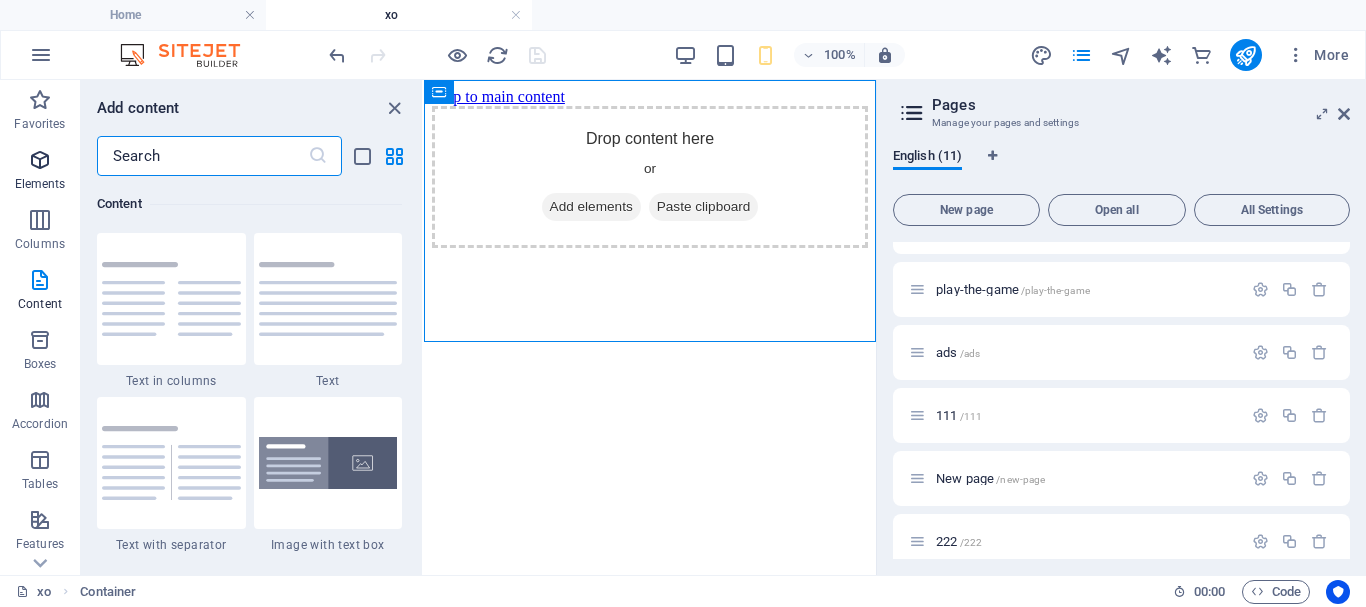 click on "Elements" at bounding box center [40, 184] 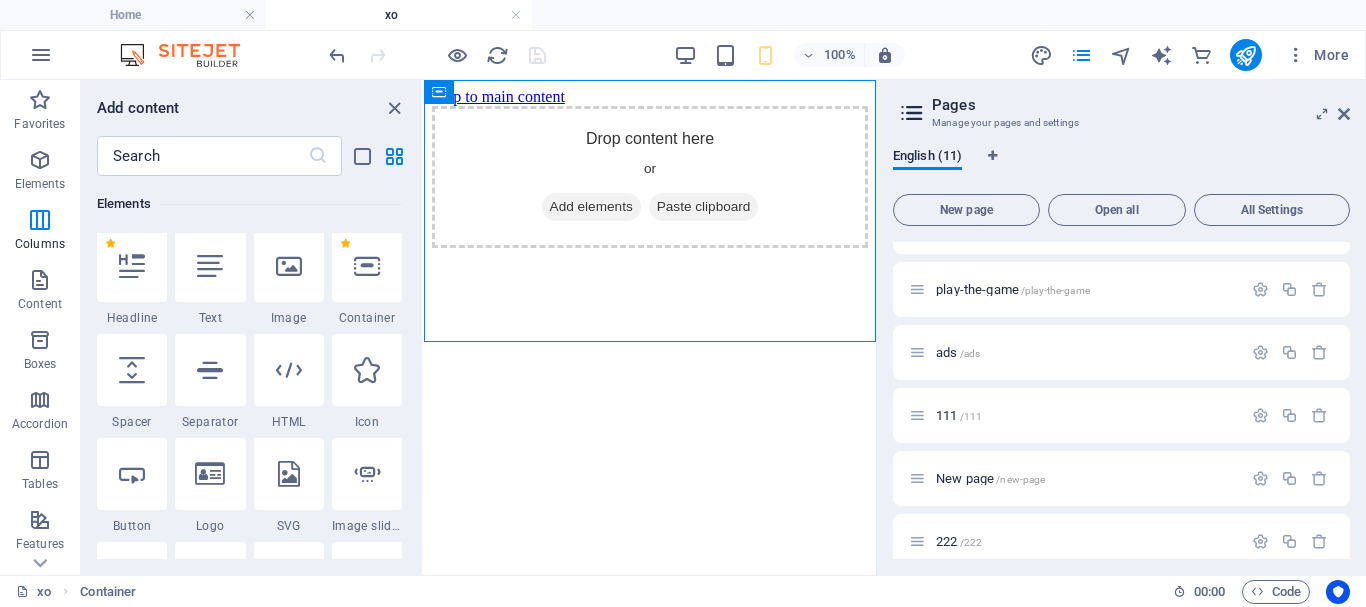 scroll, scrollTop: 213, scrollLeft: 0, axis: vertical 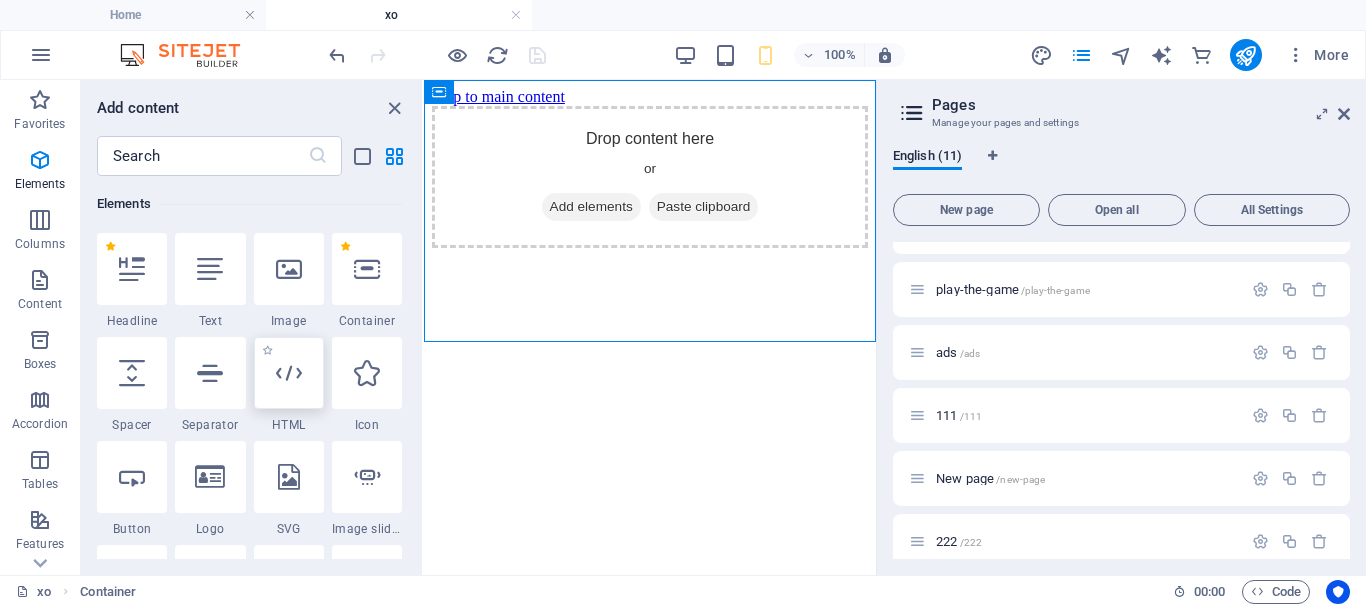 click at bounding box center [289, 373] 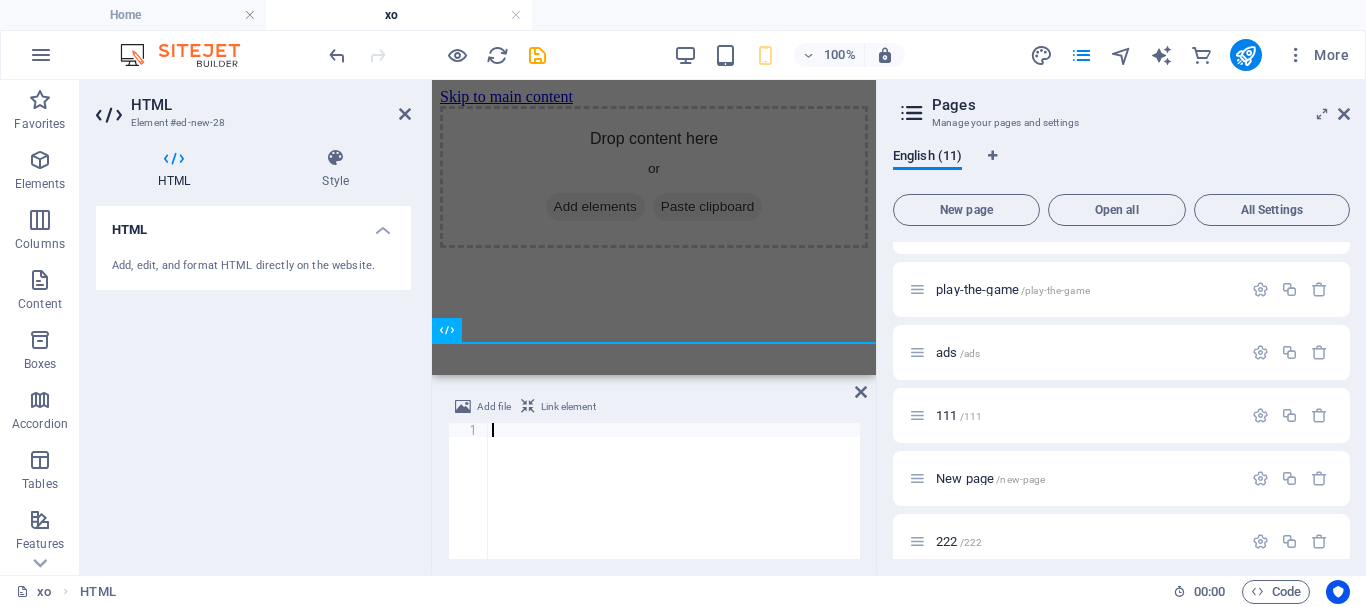 type on "</html>" 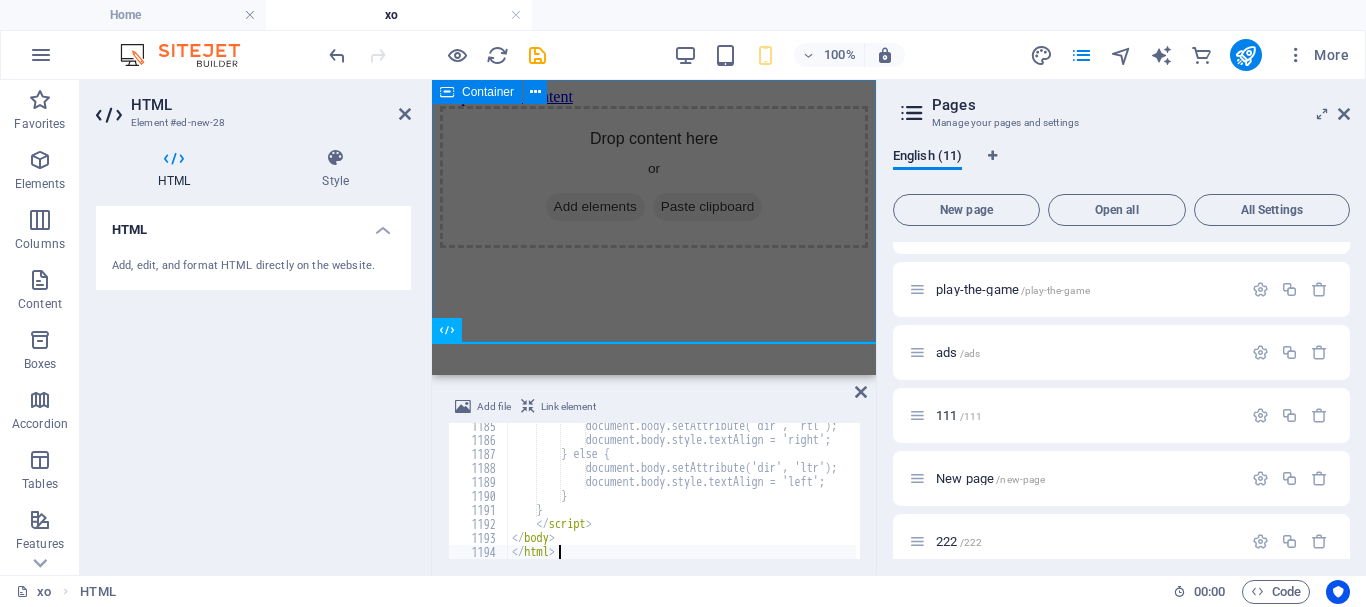 scroll, scrollTop: 16580, scrollLeft: 0, axis: vertical 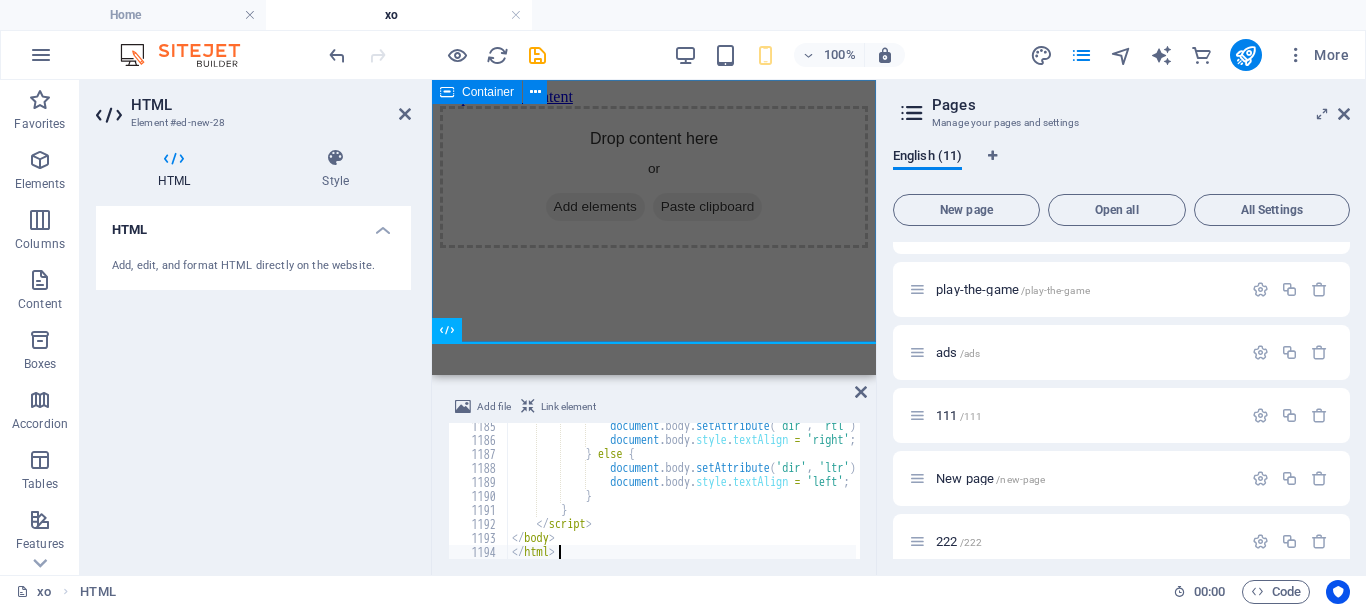 click on "Drop content here or  Add elements  Paste clipboard" at bounding box center (654, 177) 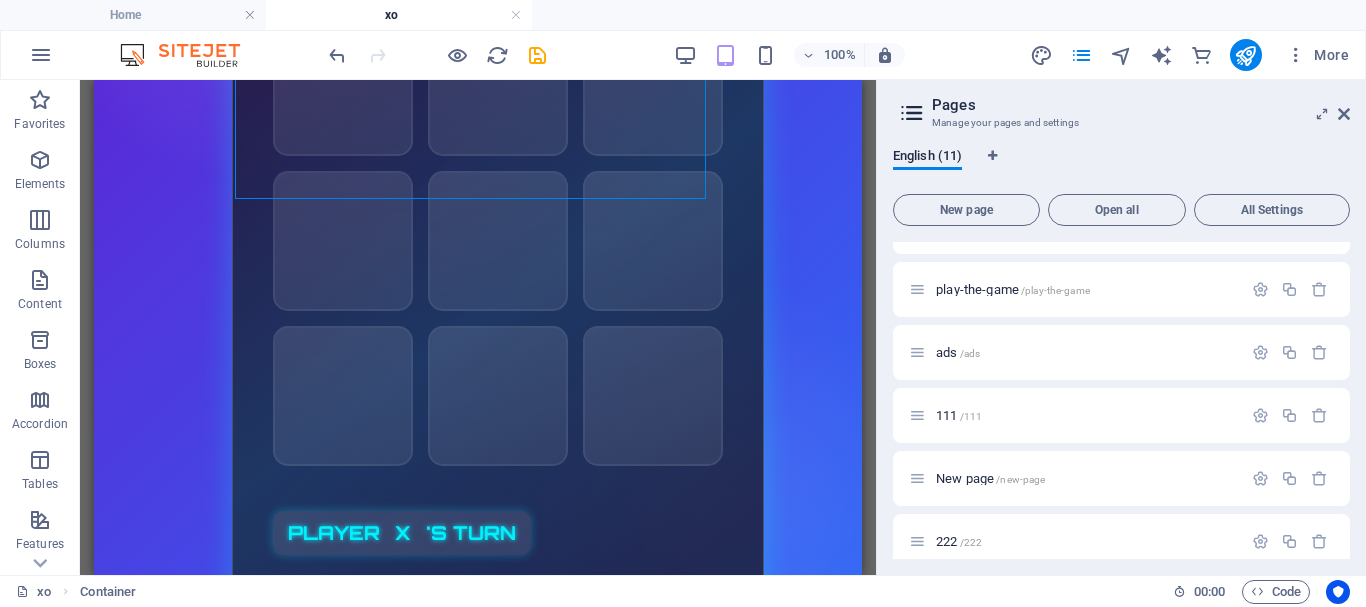 scroll, scrollTop: 0, scrollLeft: 0, axis: both 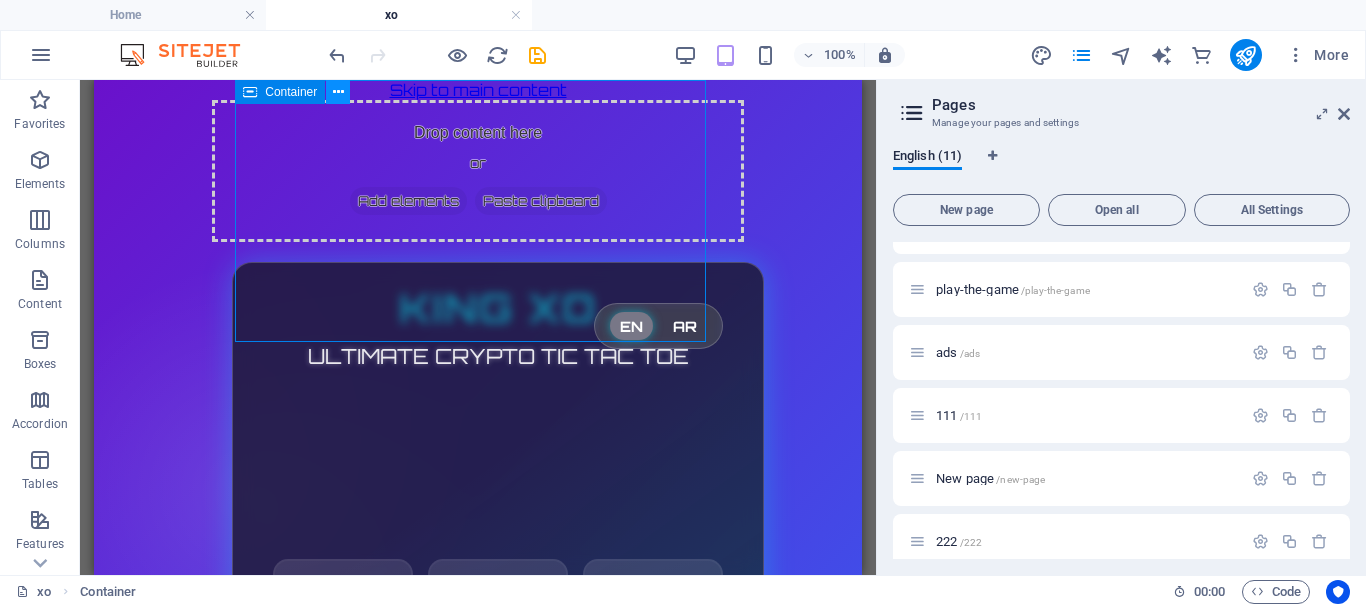 click at bounding box center (338, 92) 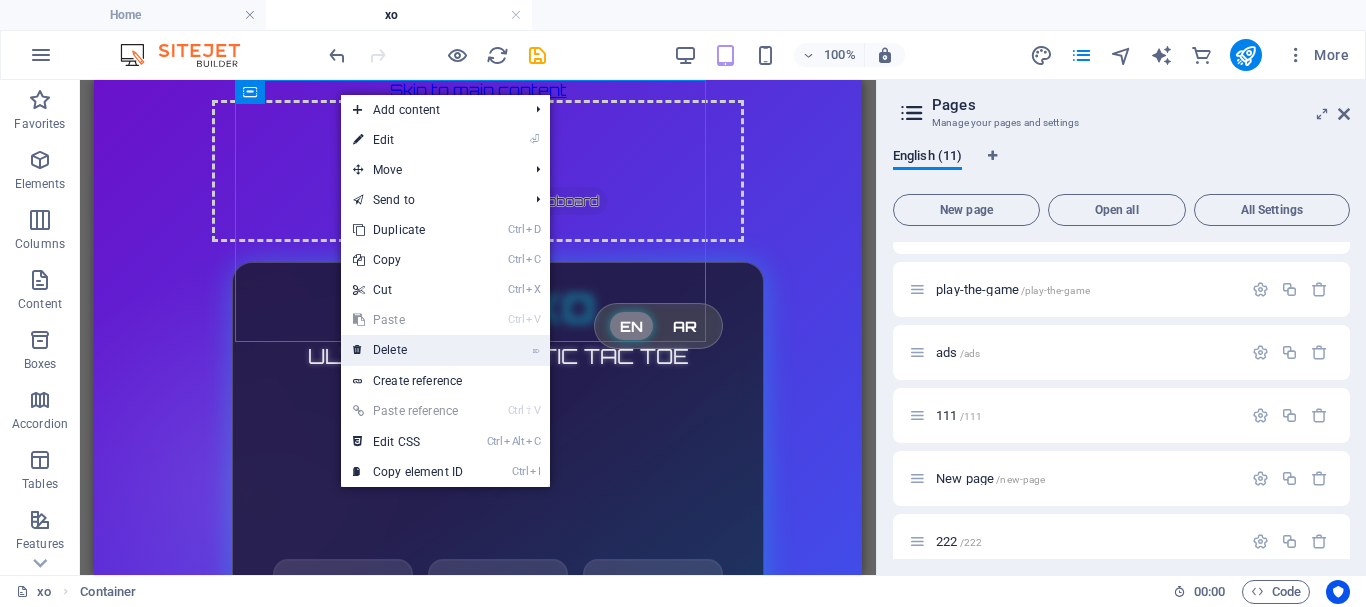 click on "⌦  Delete" at bounding box center [408, 350] 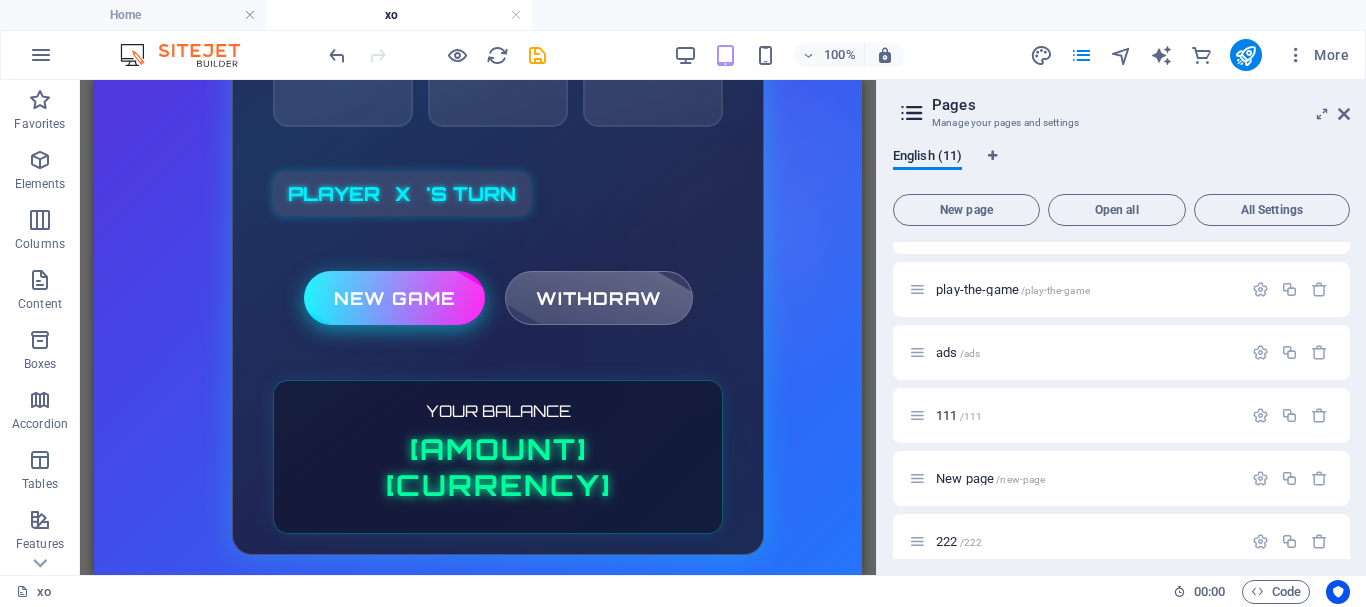 scroll, scrollTop: 763, scrollLeft: 0, axis: vertical 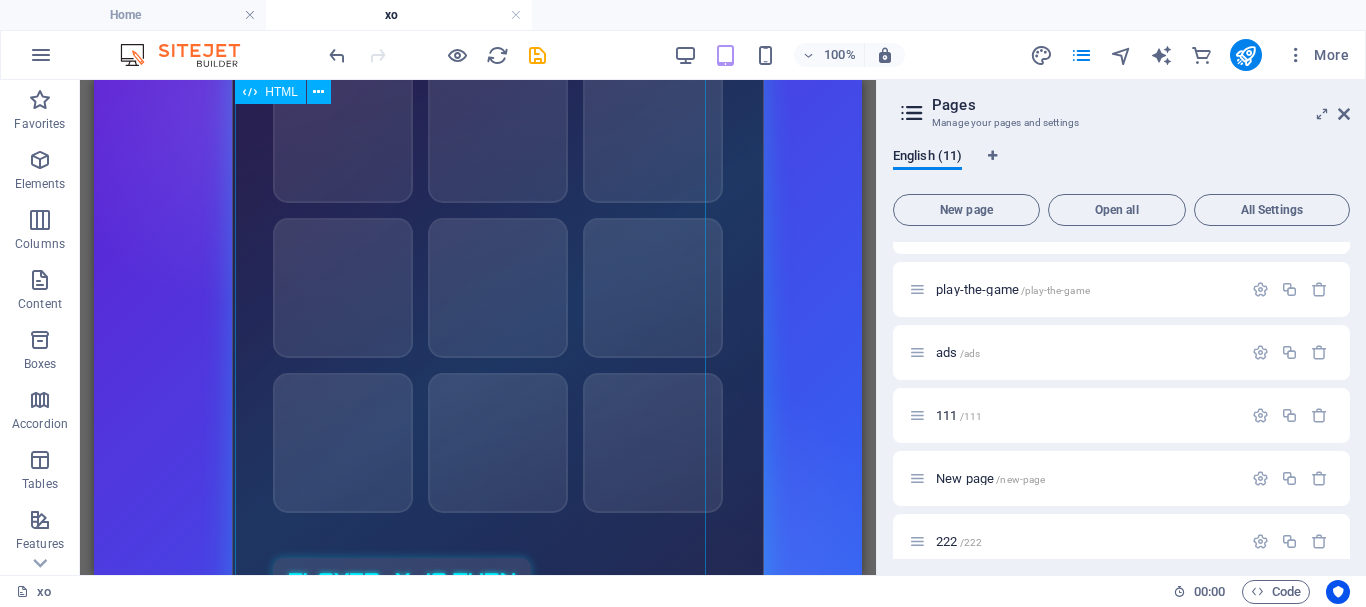 click on "KING XO - Ultimate Crypto Tic Tac Toe
KING XO
ULTIMATE CRYPTO TIC TAC TOE
EN
AR
PLAYER   X 'S TURN
NEW GAME
WITHDRAW
YOUR BALANCE
[AMOUNT] [CURRENCY]
WITHDRAW VIA FAUCETPAY
[CRYPTO_WALLET]" at bounding box center [478, 353] 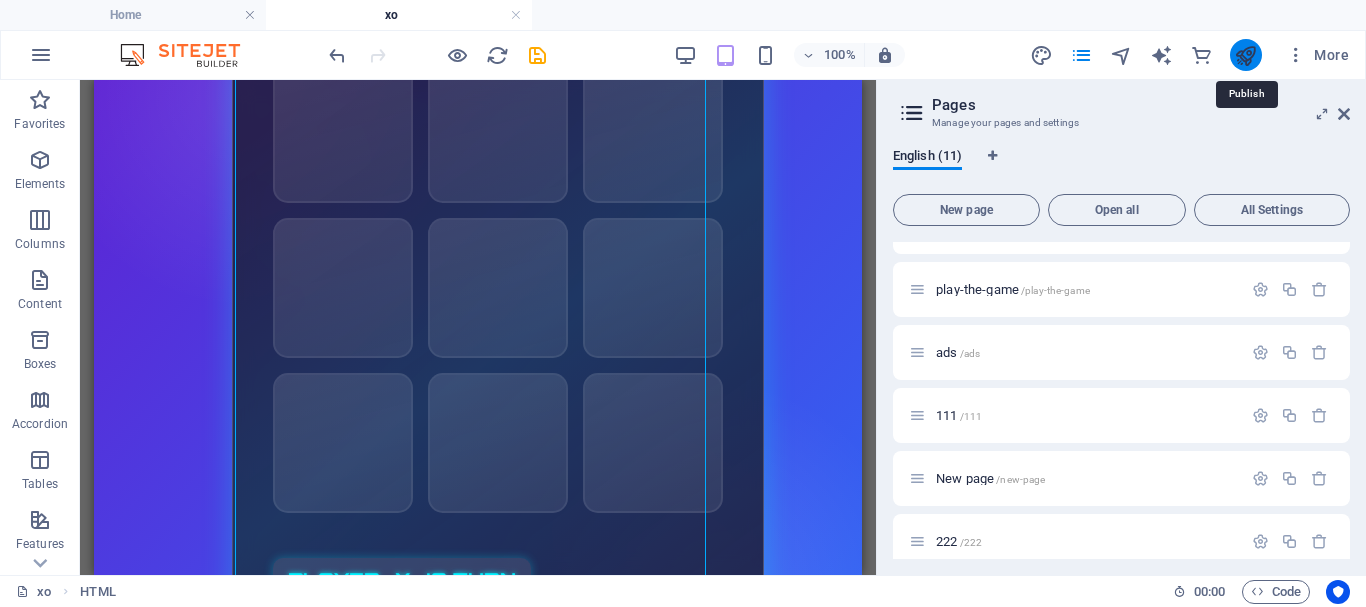 click at bounding box center (1245, 55) 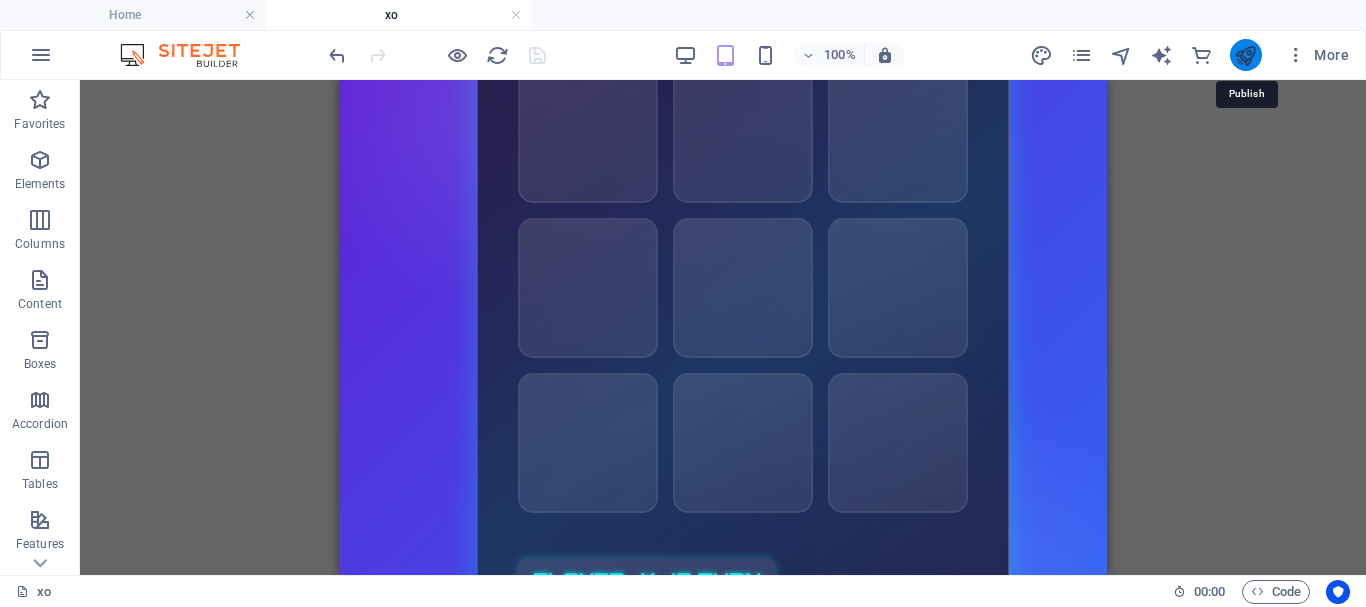 click at bounding box center [1245, 55] 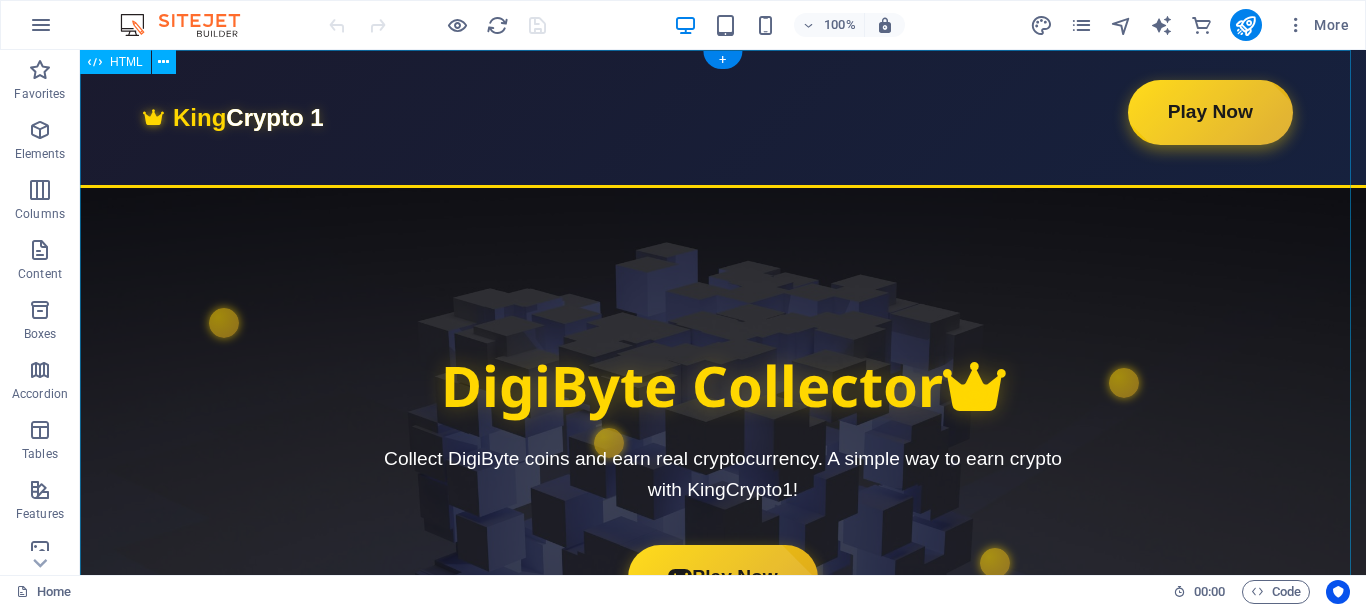 scroll, scrollTop: 0, scrollLeft: 0, axis: both 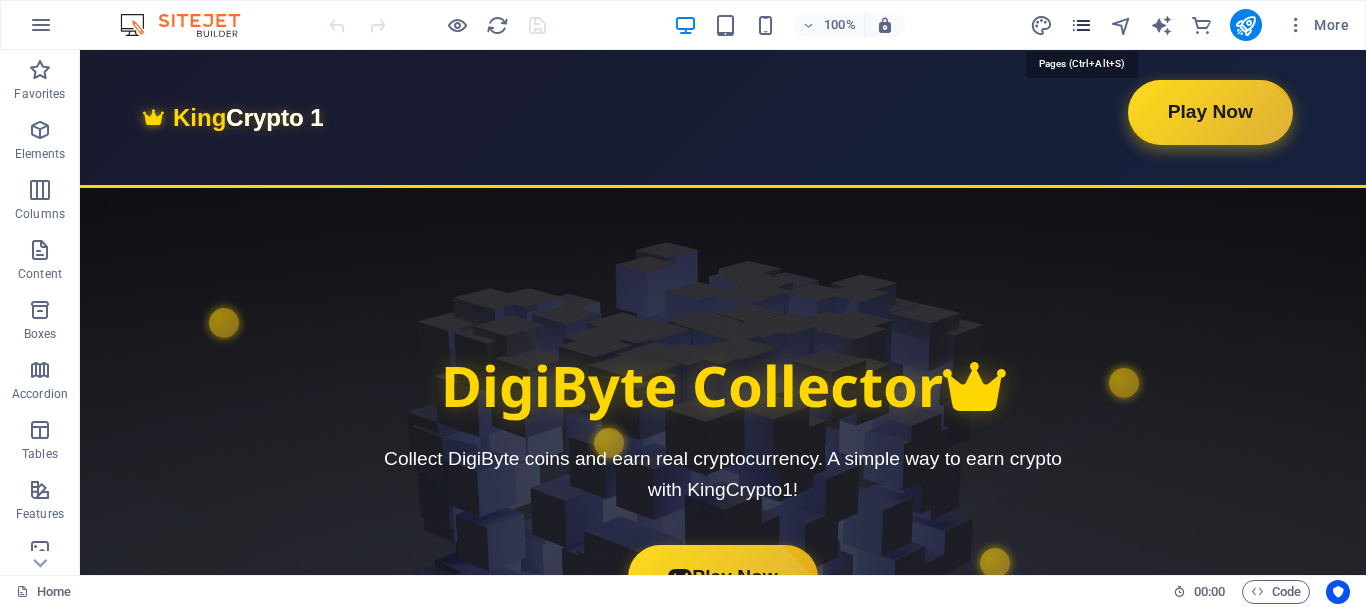 click at bounding box center (1081, 25) 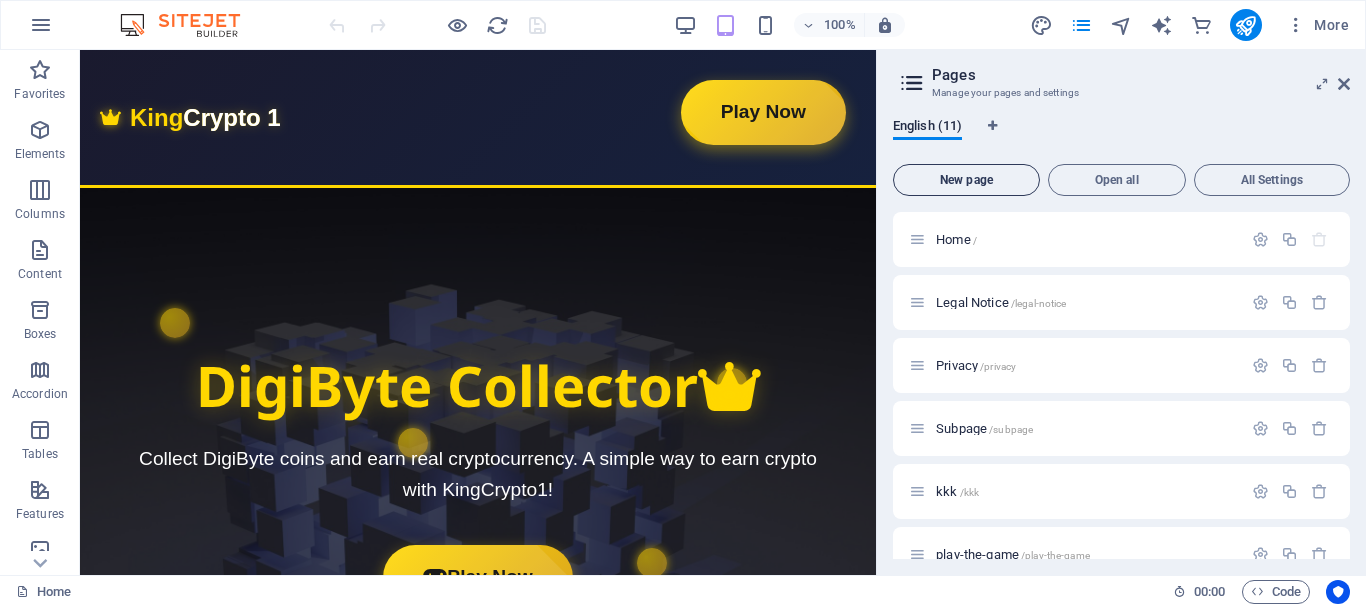 click on "New page" at bounding box center (966, 180) 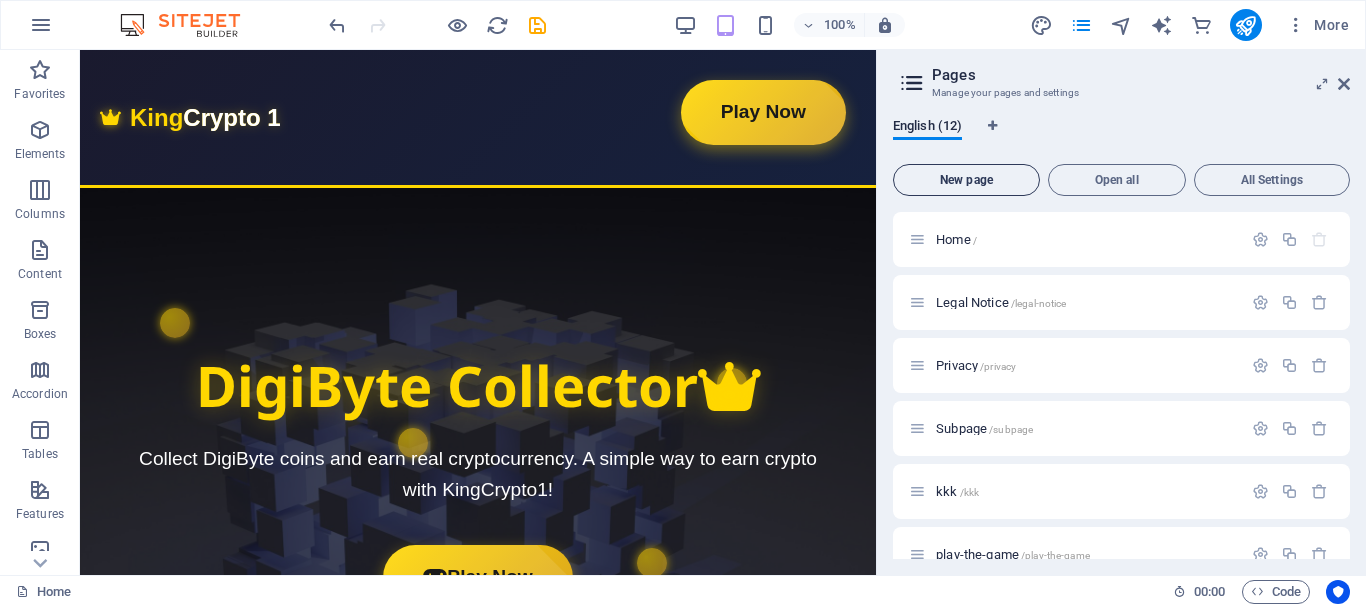scroll, scrollTop: 623, scrollLeft: 0, axis: vertical 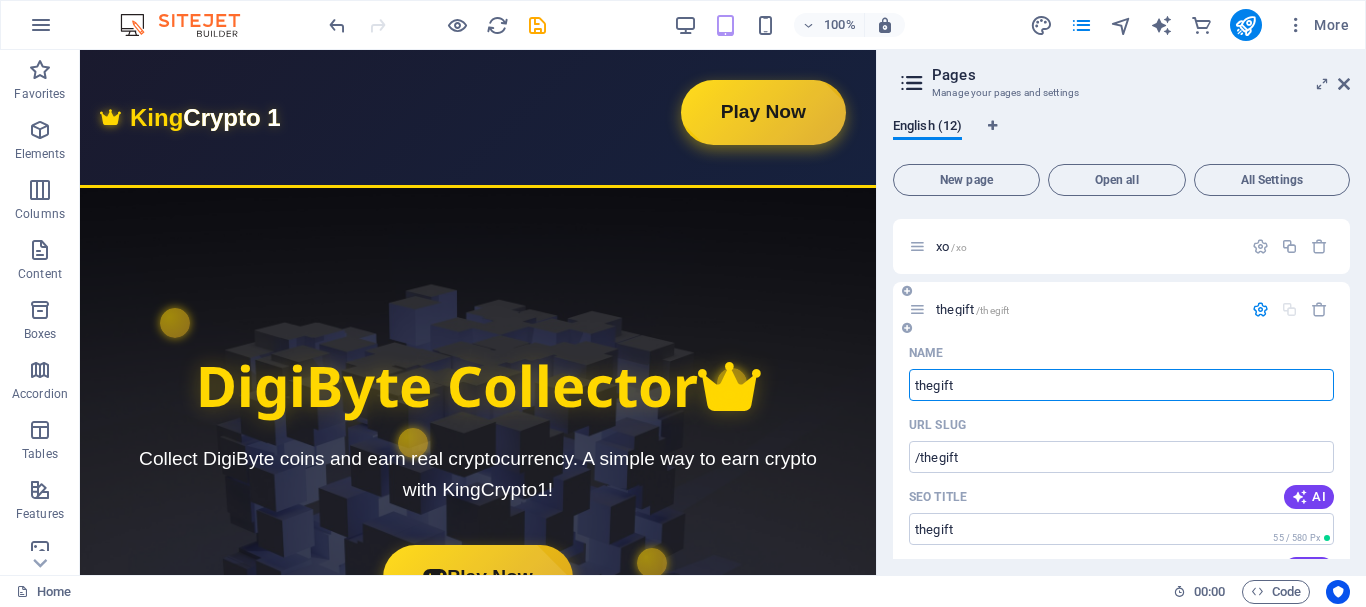 type on "thegift" 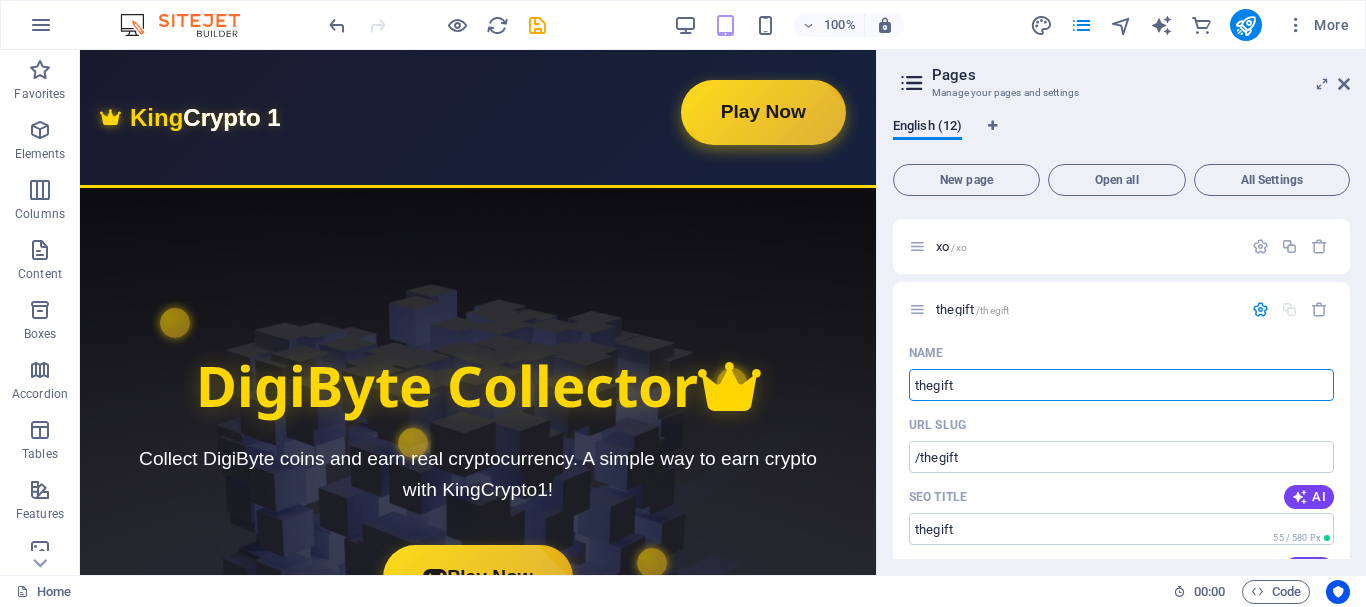 type on "thegift" 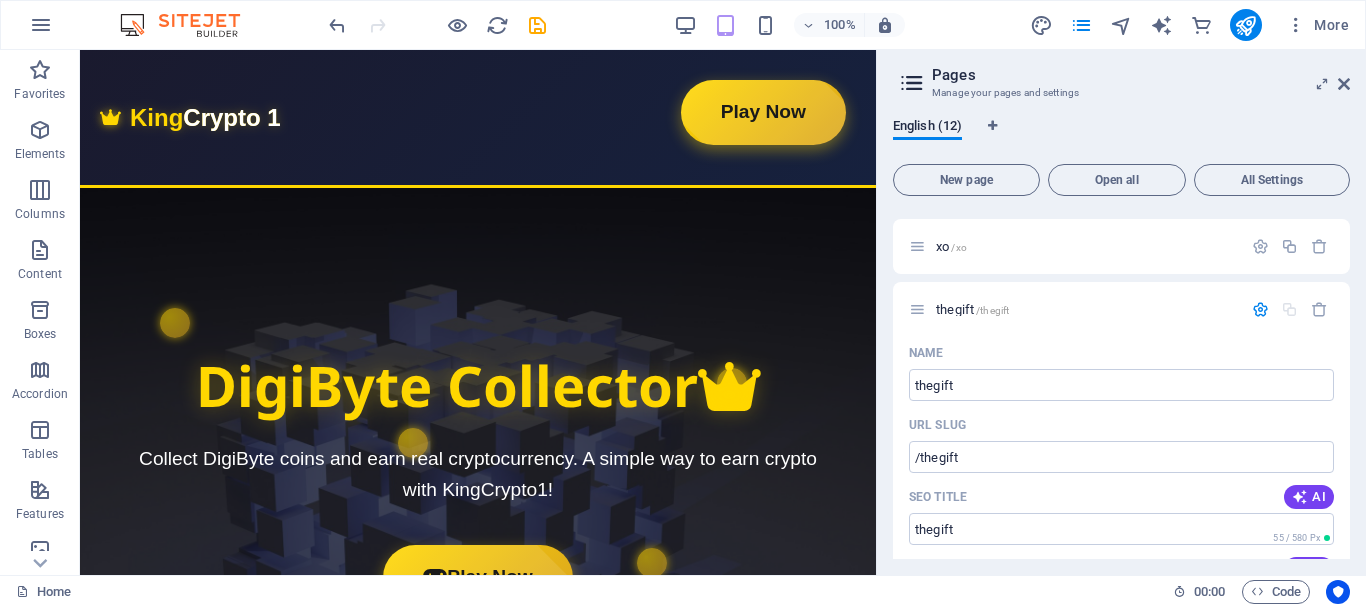 click on "English (12) New page Open all All Settings Home / Legal Notice /legal-notice Privacy /privacy Subpage /subpage kkk /kkk play-the-game /play-the-game ads /ads 111 /111 New page /new-page 222 /222 xo /xo thegift /thegift Name thegift ​ URL SLUG /thegift ​ SEO Title AI ​ 55 / 580 Px SEO Description AI ​ 0 / 990 Px SEO Keywords AI ​ Settings Menu Noindex Preview Mobile Desktop www.example.com thegift Meta tags ​ Preview Image (Open Graph) Drag files here, click to choose files or select files from Files or our free stock photos & videos More Settings" at bounding box center (1121, 338) 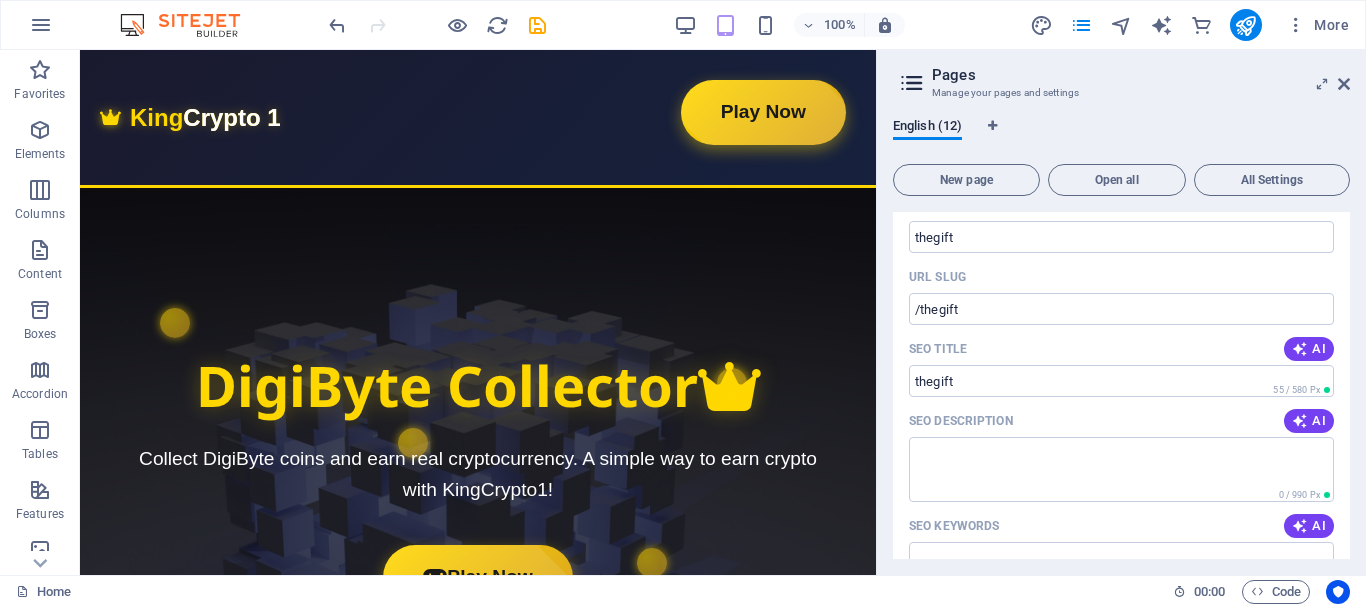 scroll, scrollTop: 838, scrollLeft: 0, axis: vertical 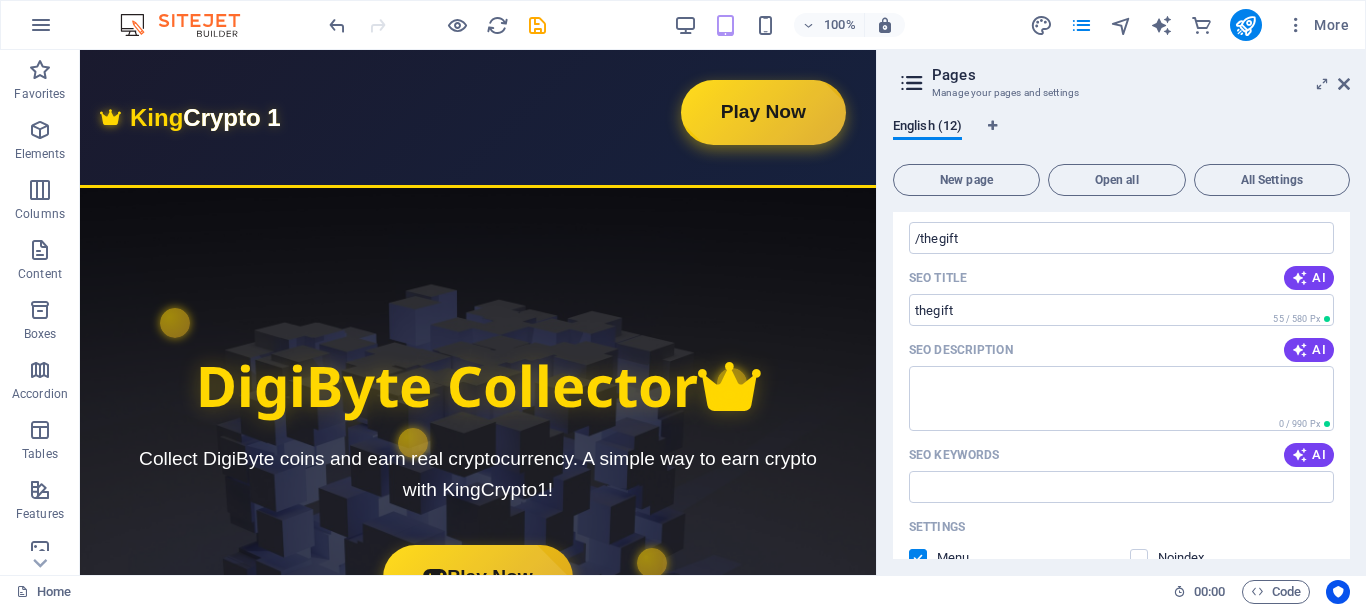 click on "English (12) New page Open all All Settings Home / Legal Notice /legal-notice Privacy /privacy Subpage /subpage kkk /kkk play-the-game /play-the-game ads /ads 111 /111 New page /new-page 222 /222 xo /xo thegift /thegift Name thegift ​ URL SLUG /thegift ​ SEO Title AI ​ 55 / 580 Px SEO Description AI ​ 0 / 990 Px SEO Keywords AI ​ Settings Menu Noindex Preview Mobile Desktop www.example.com thegift Meta tags ​ Preview Image (Open Graph) Drag files here, click to choose files or select files from Files or our free stock photos & videos More Settings" at bounding box center [1121, 338] 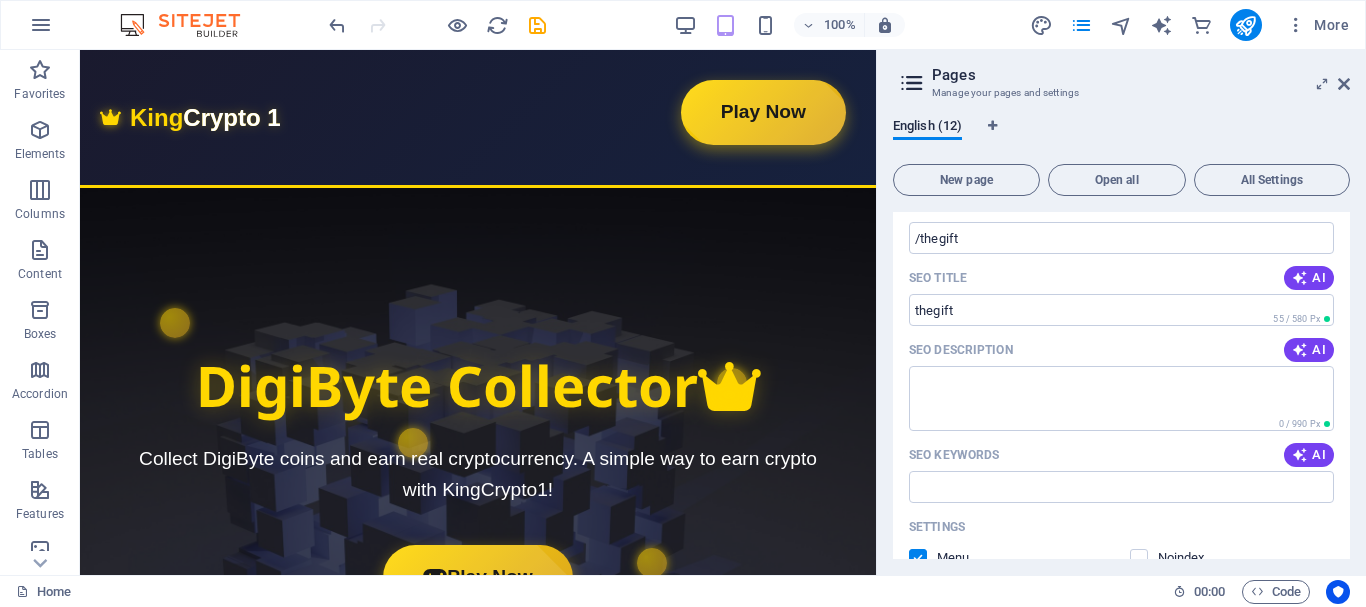 drag, startPoint x: 1350, startPoint y: 447, endPoint x: 1348, endPoint y: 411, distance: 36.05551 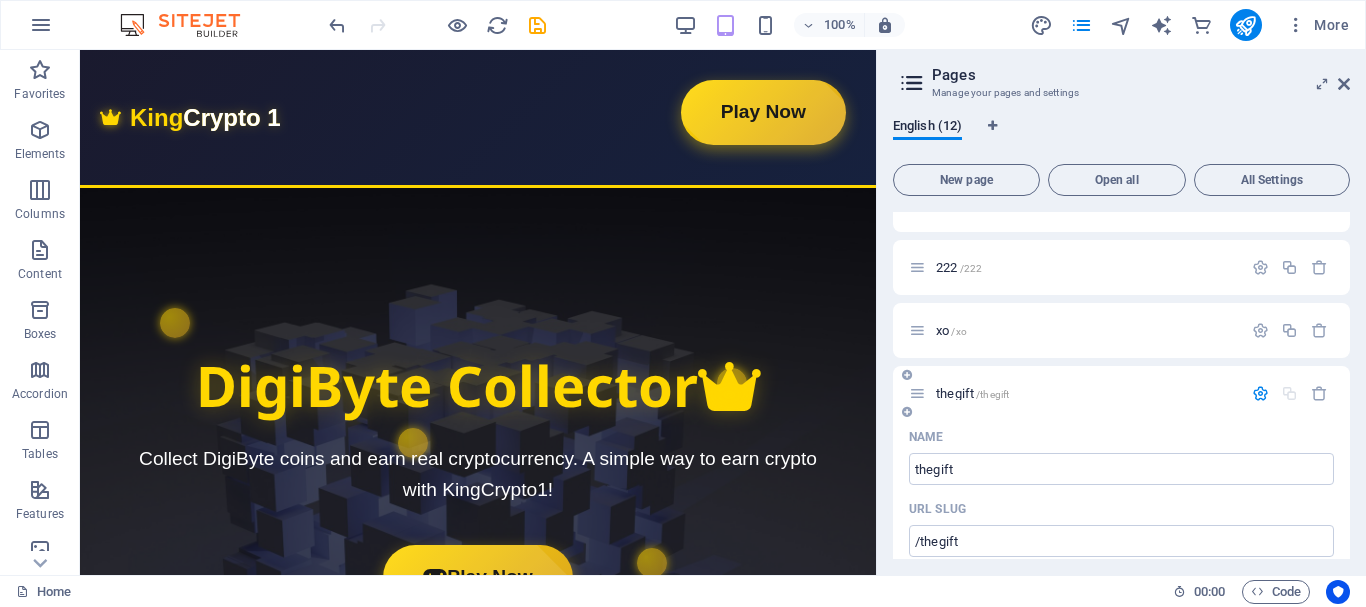 click on "thegift /thegift" at bounding box center (1086, 393) 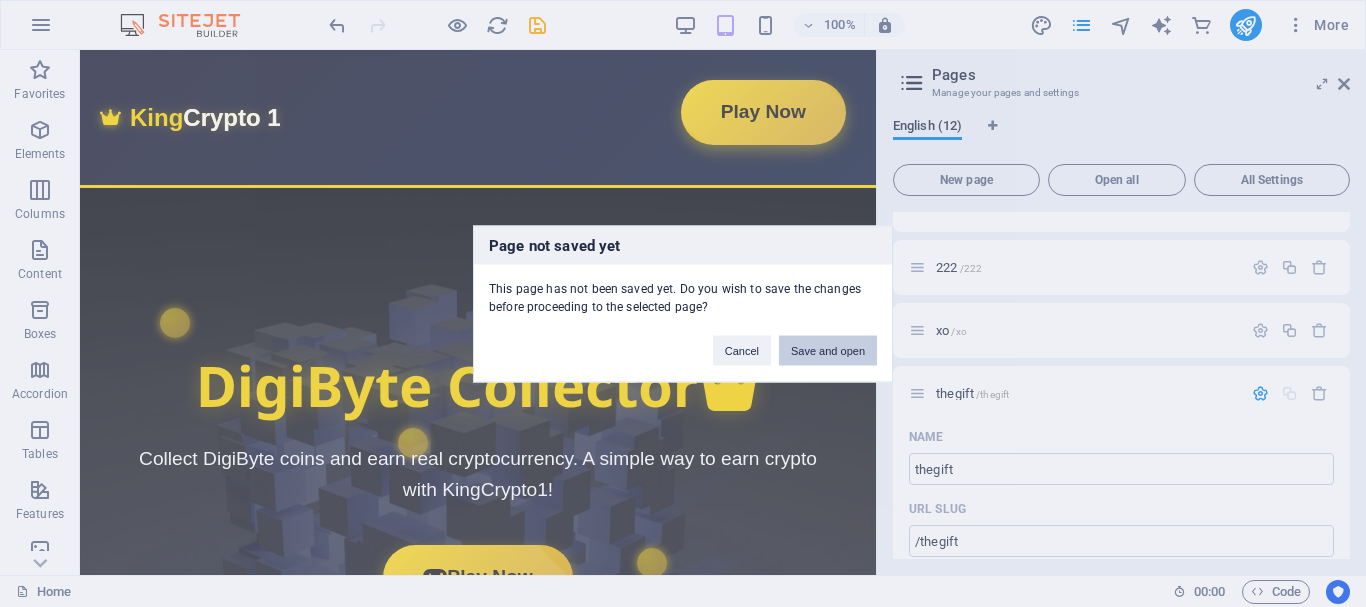 click on "Save and open" at bounding box center (828, 350) 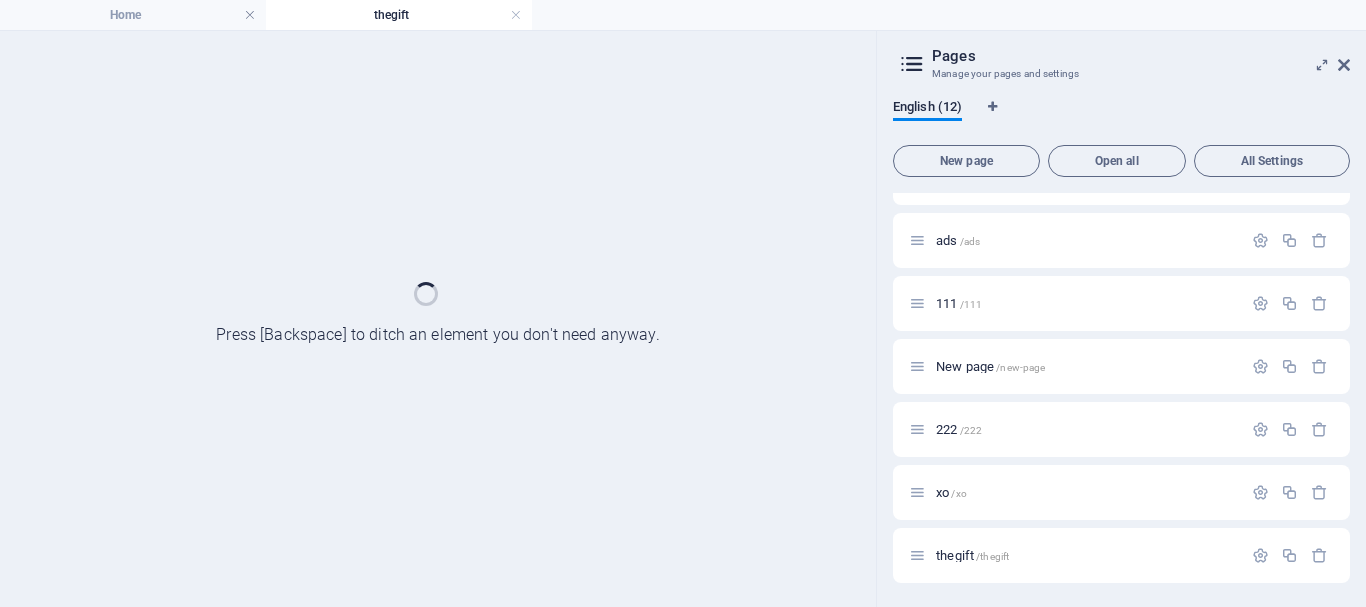 scroll, scrollTop: 358, scrollLeft: 0, axis: vertical 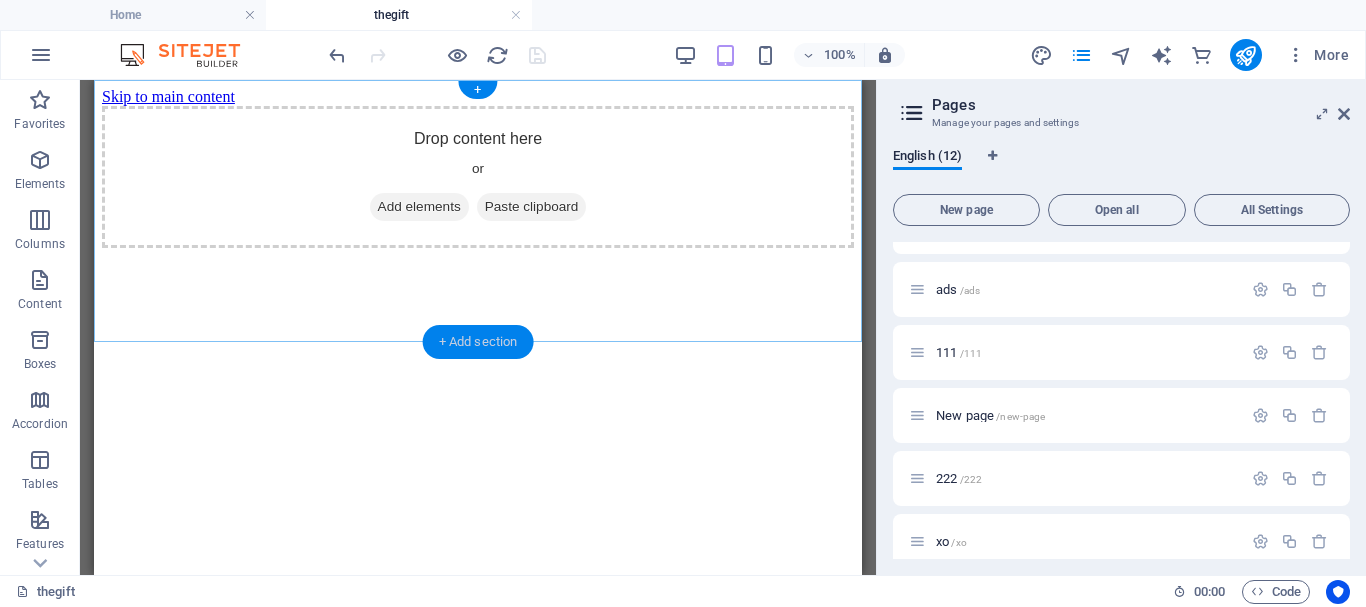 click on "+ Add section" at bounding box center [478, 342] 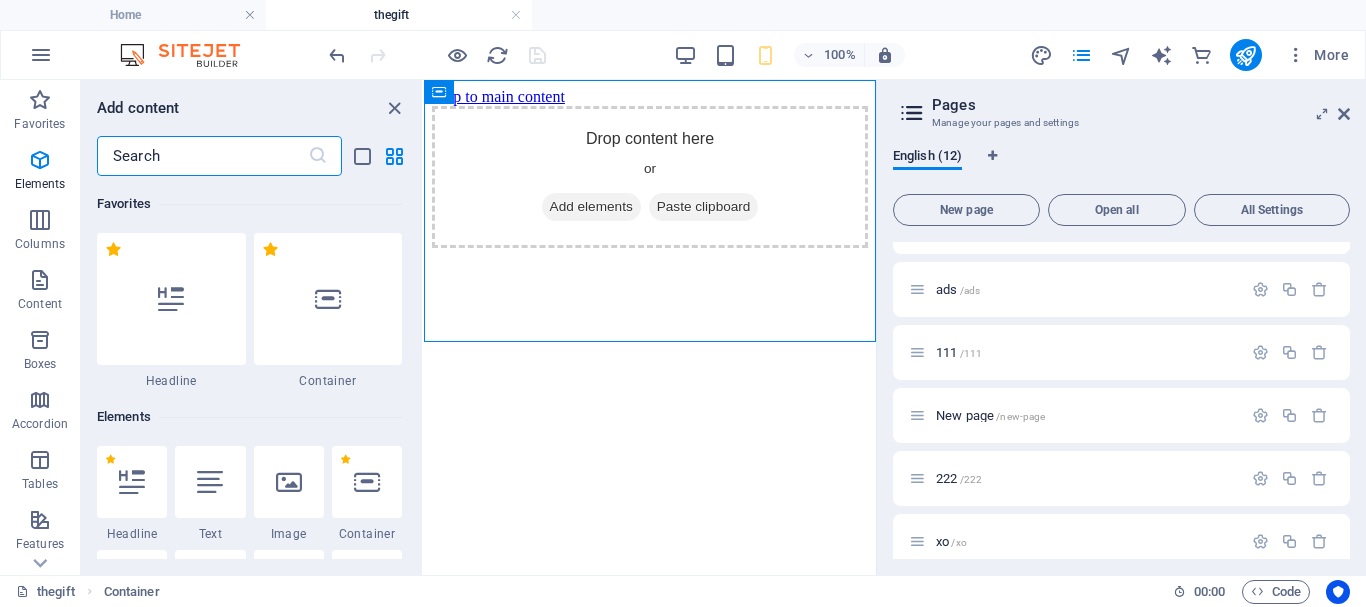 scroll, scrollTop: 3499, scrollLeft: 0, axis: vertical 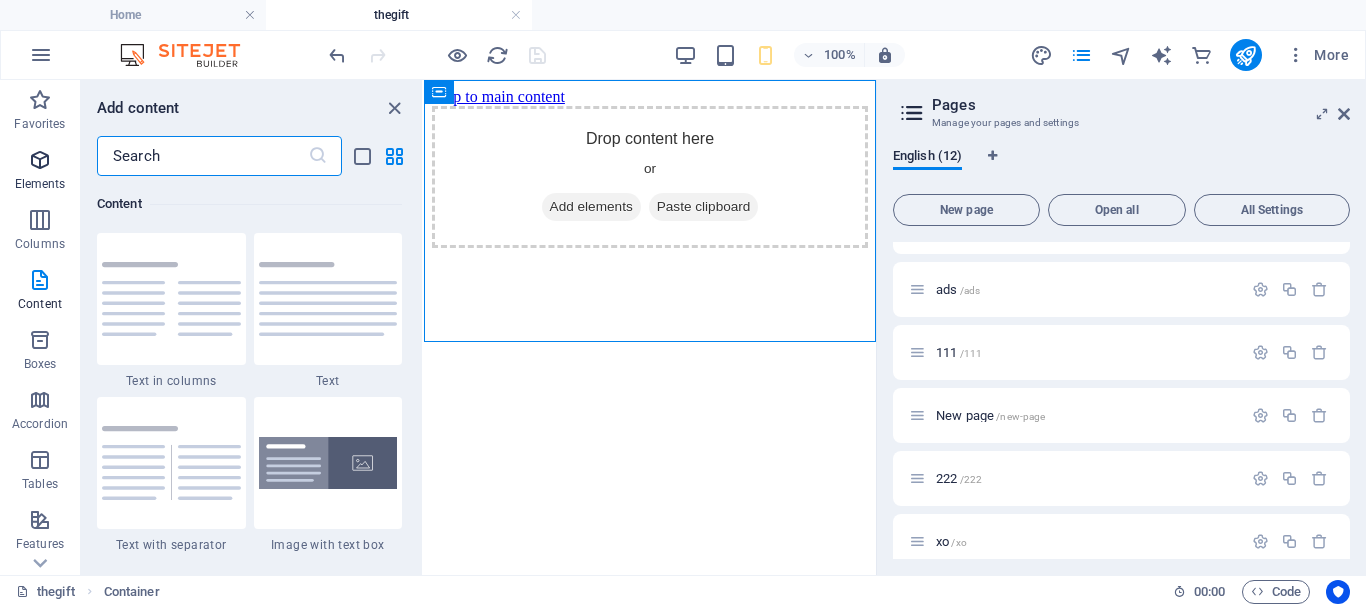 click at bounding box center [40, 160] 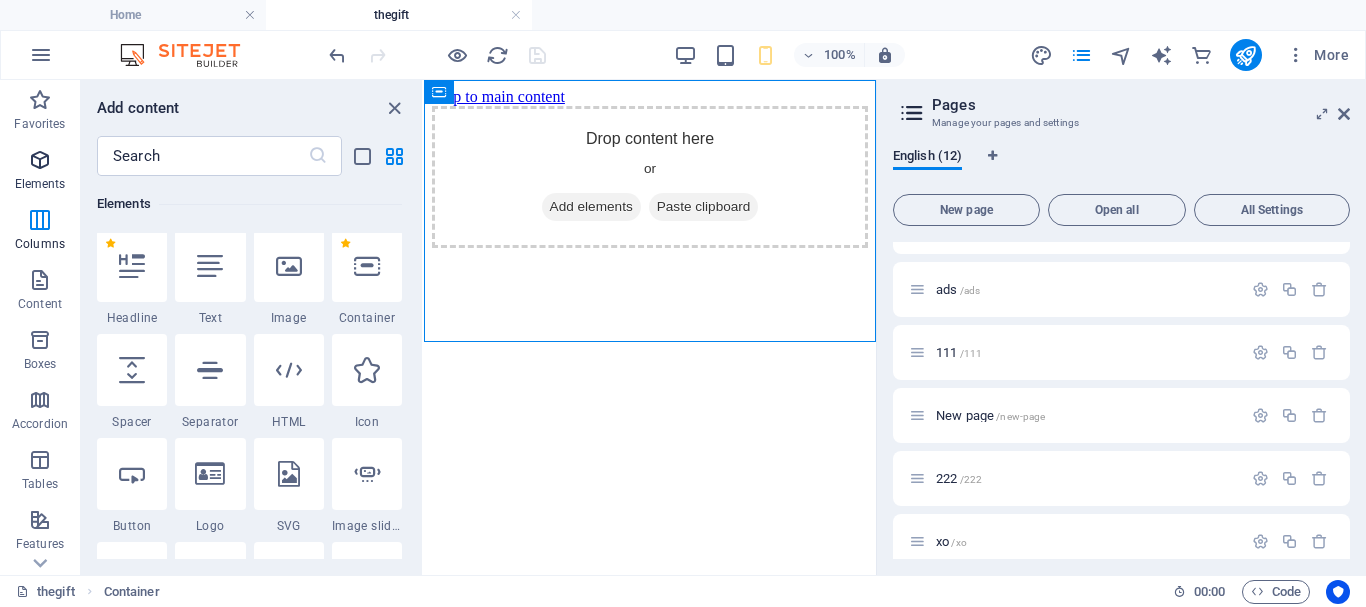 scroll, scrollTop: 213, scrollLeft: 0, axis: vertical 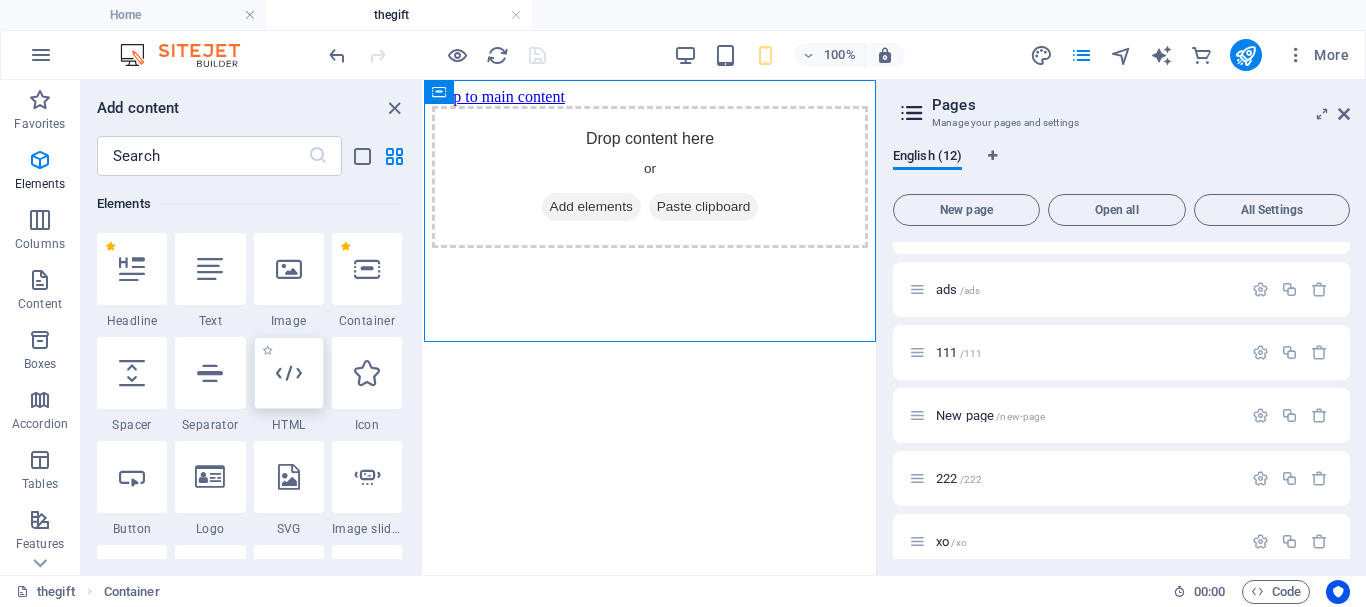 click at bounding box center (289, 373) 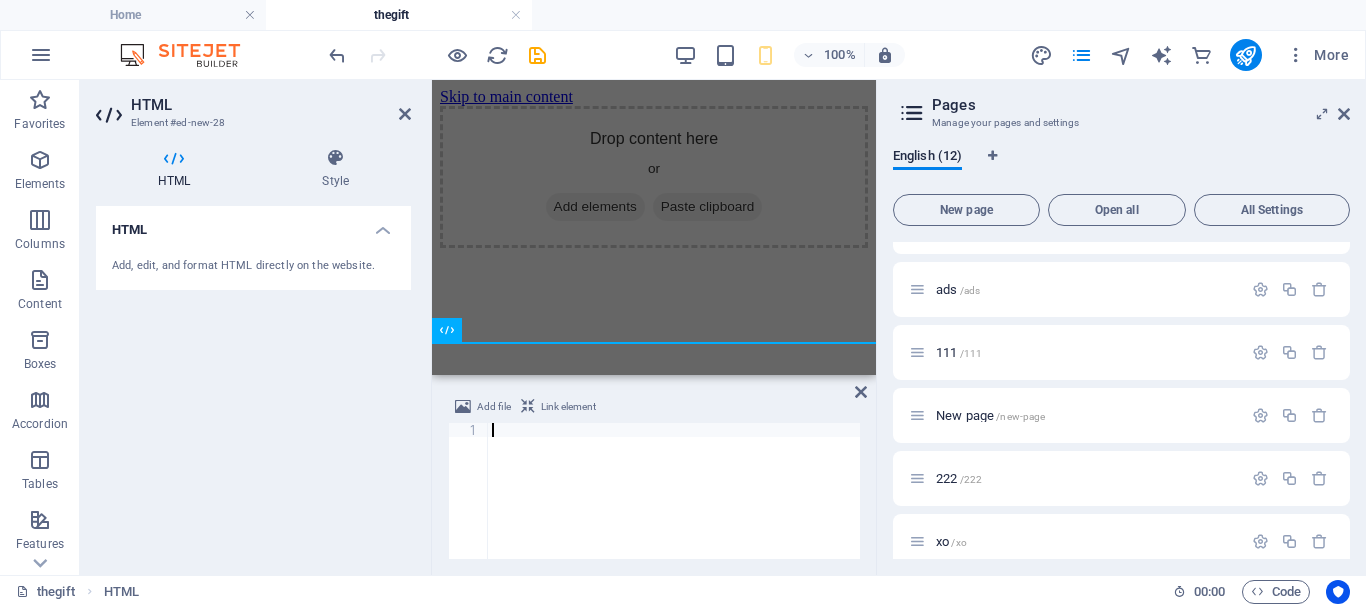 click at bounding box center [674, 505] 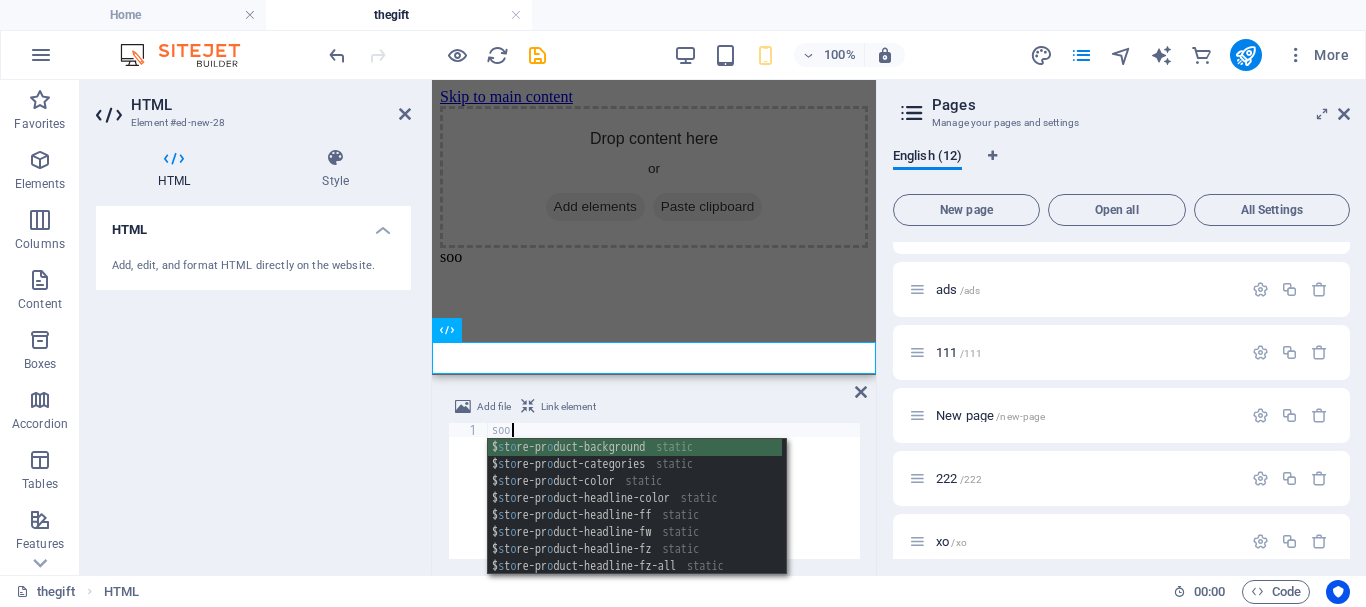 type on "soon" 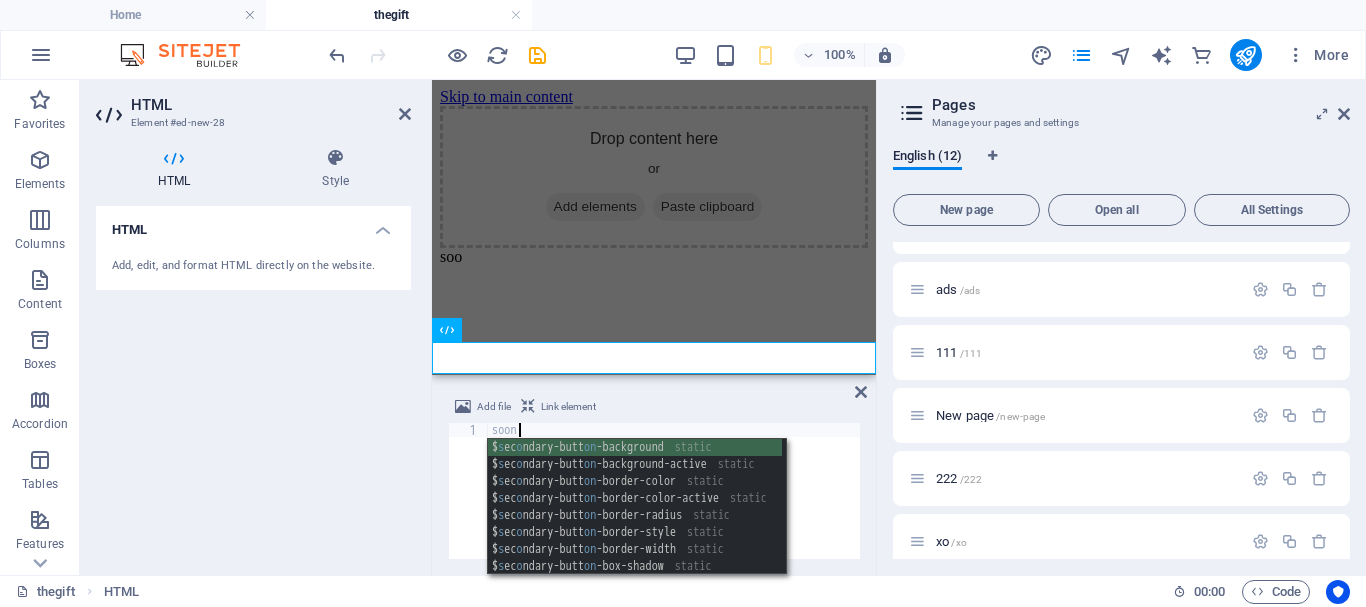scroll, scrollTop: 0, scrollLeft: 1, axis: horizontal 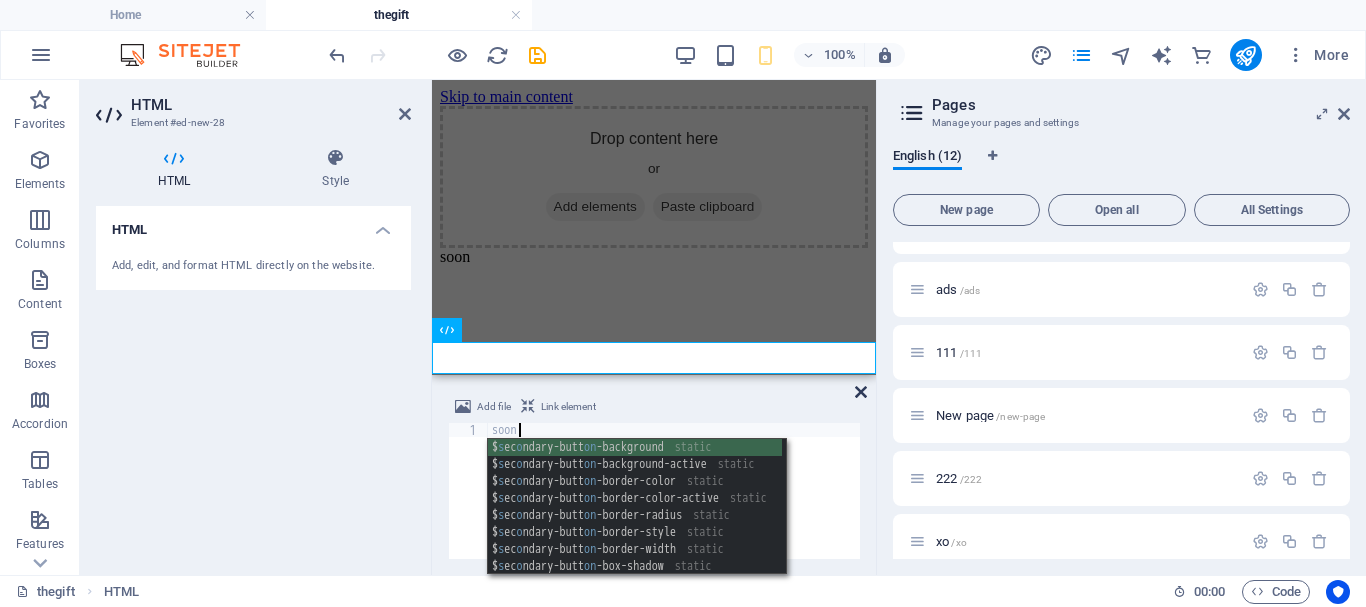 click at bounding box center (861, 392) 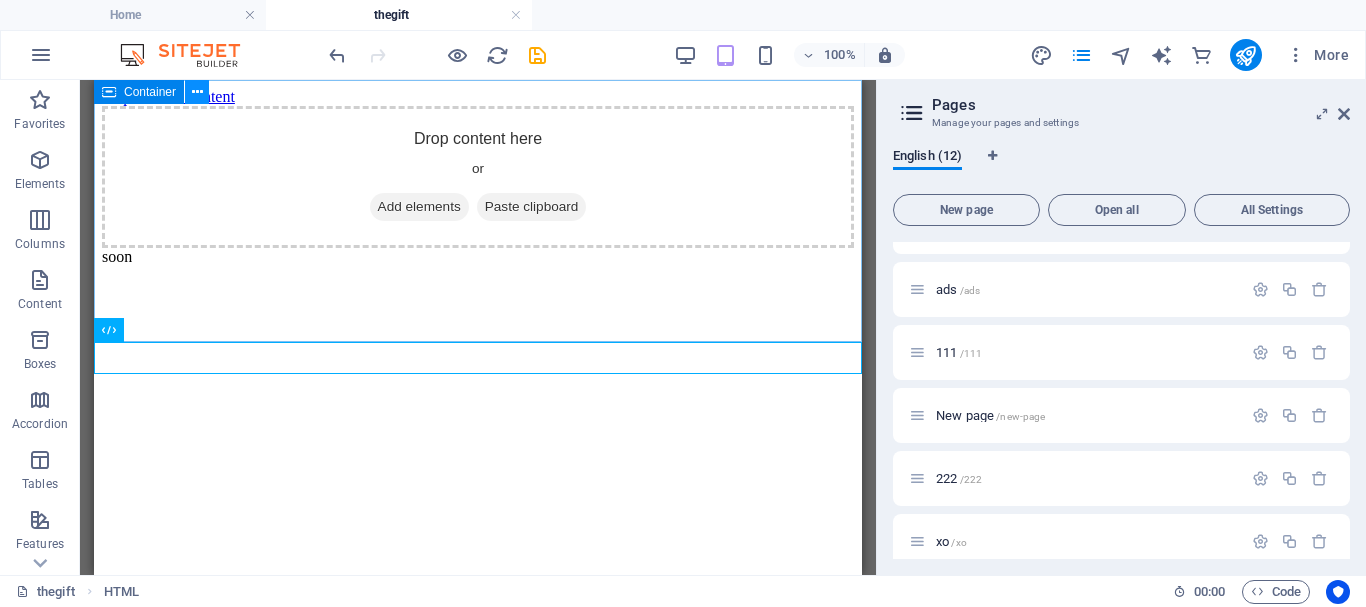 click at bounding box center (197, 92) 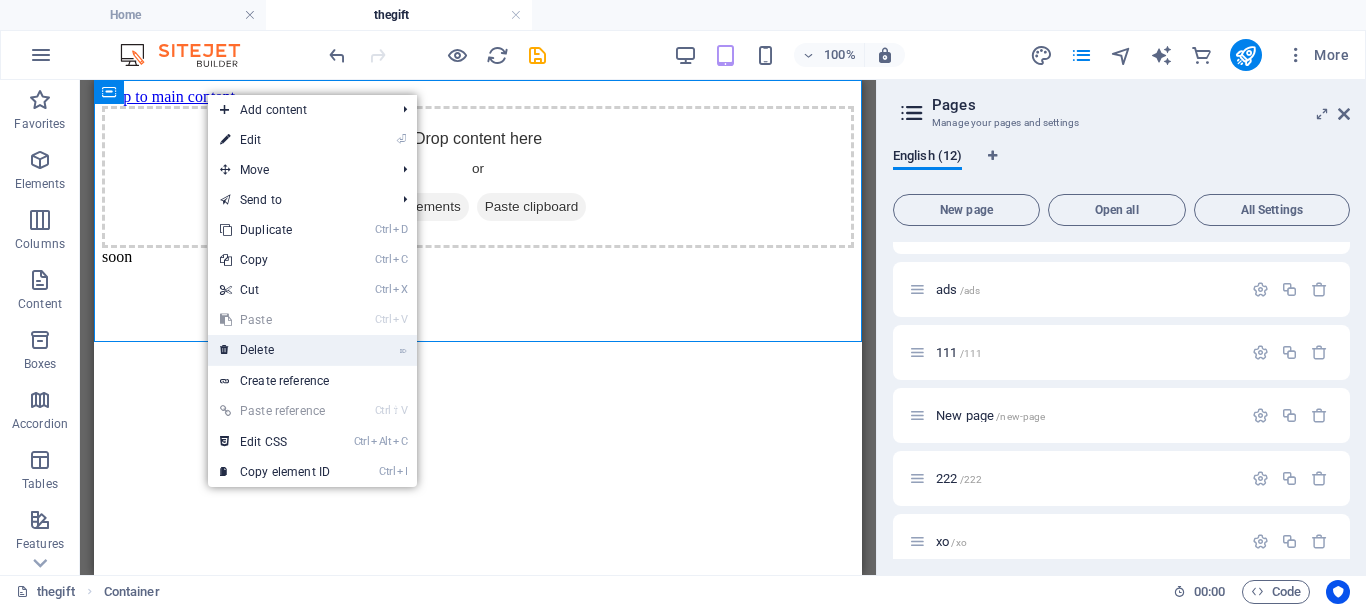 click on "⌦  Delete" at bounding box center (275, 350) 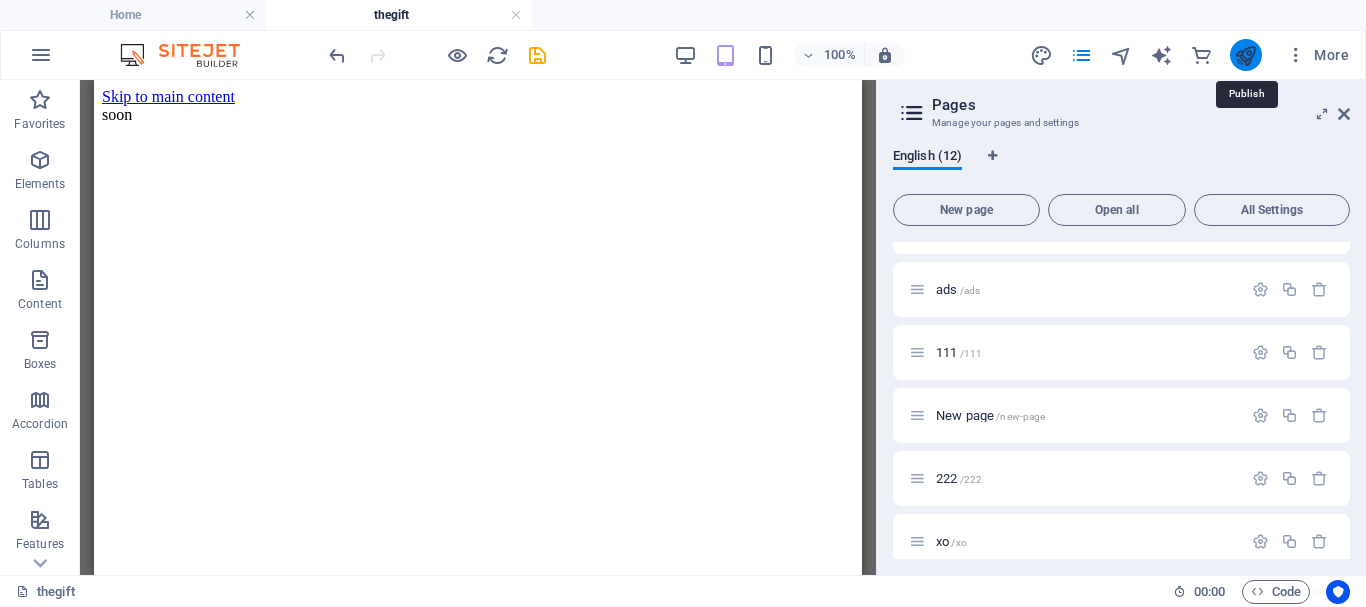click at bounding box center (1245, 55) 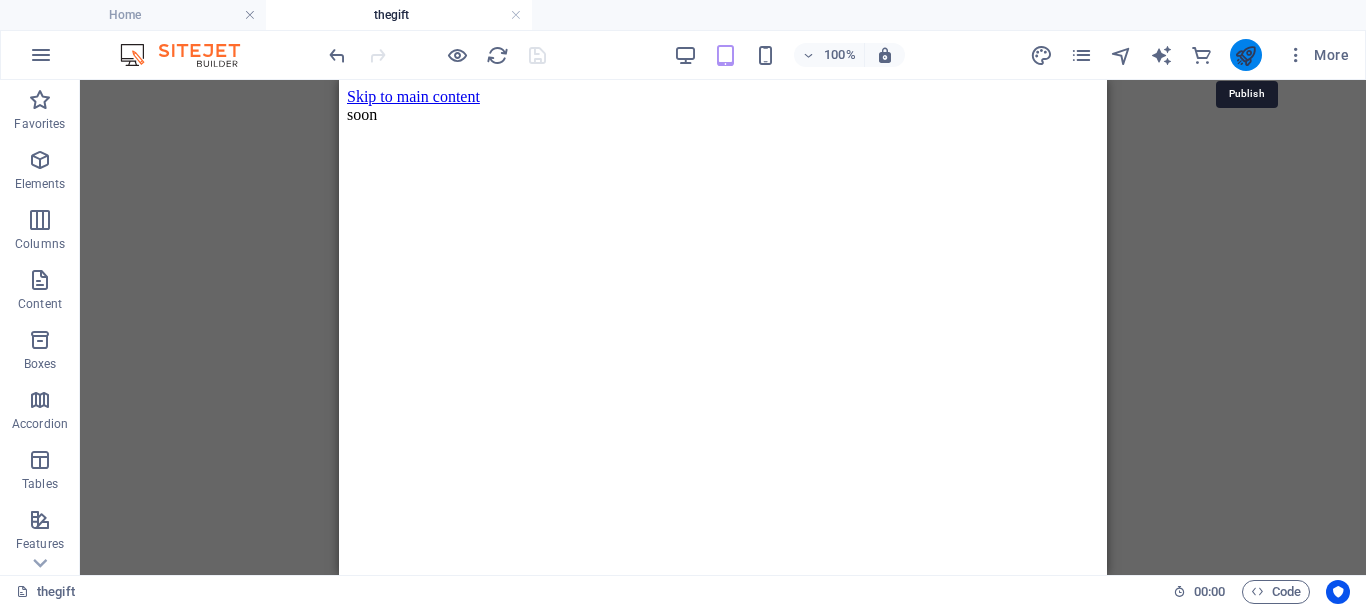click at bounding box center [1245, 55] 